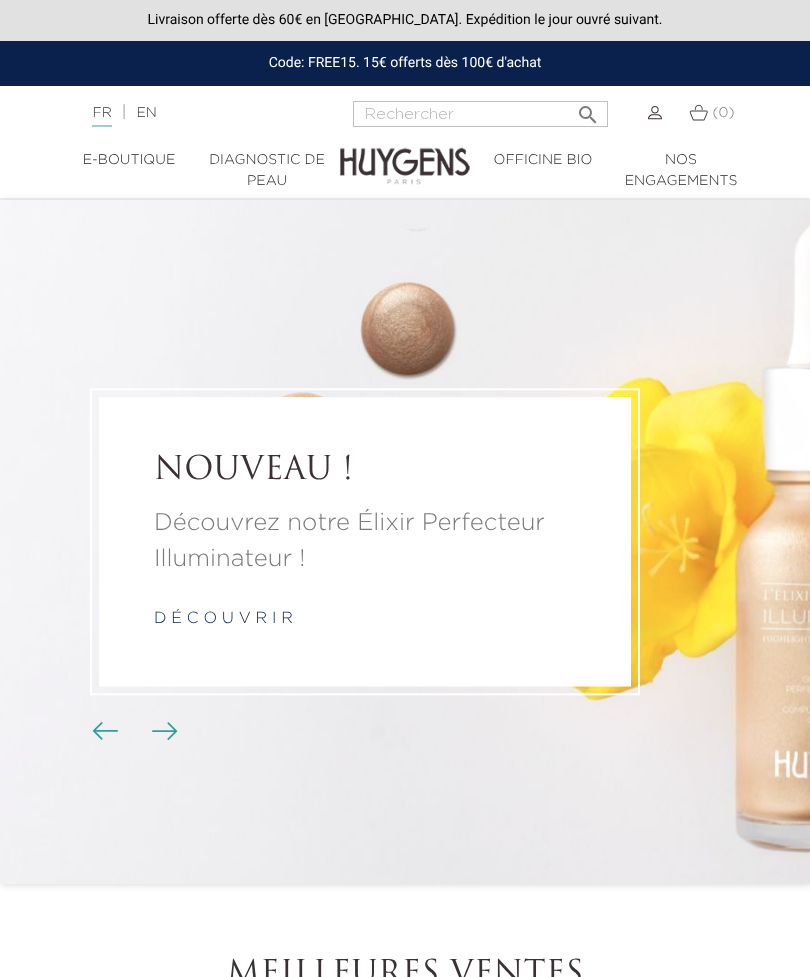 scroll, scrollTop: 0, scrollLeft: 0, axis: both 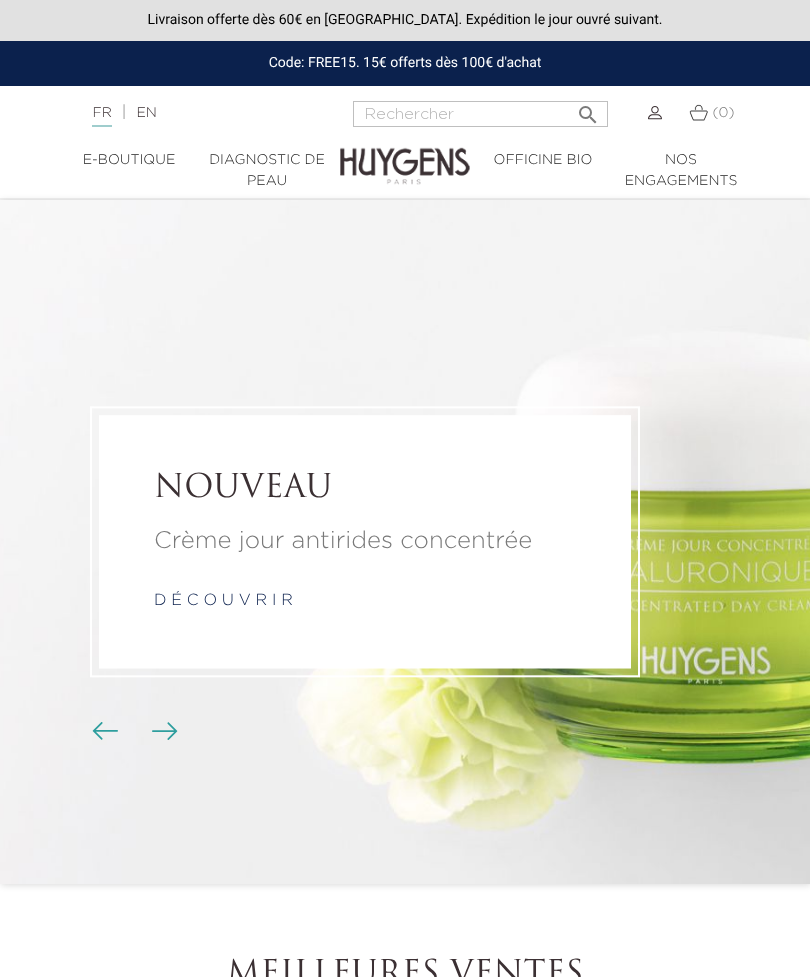 click on "NOUVEAU
Crème jour antirides concentrée
d é c o u v r i r" at bounding box center (405, 542) 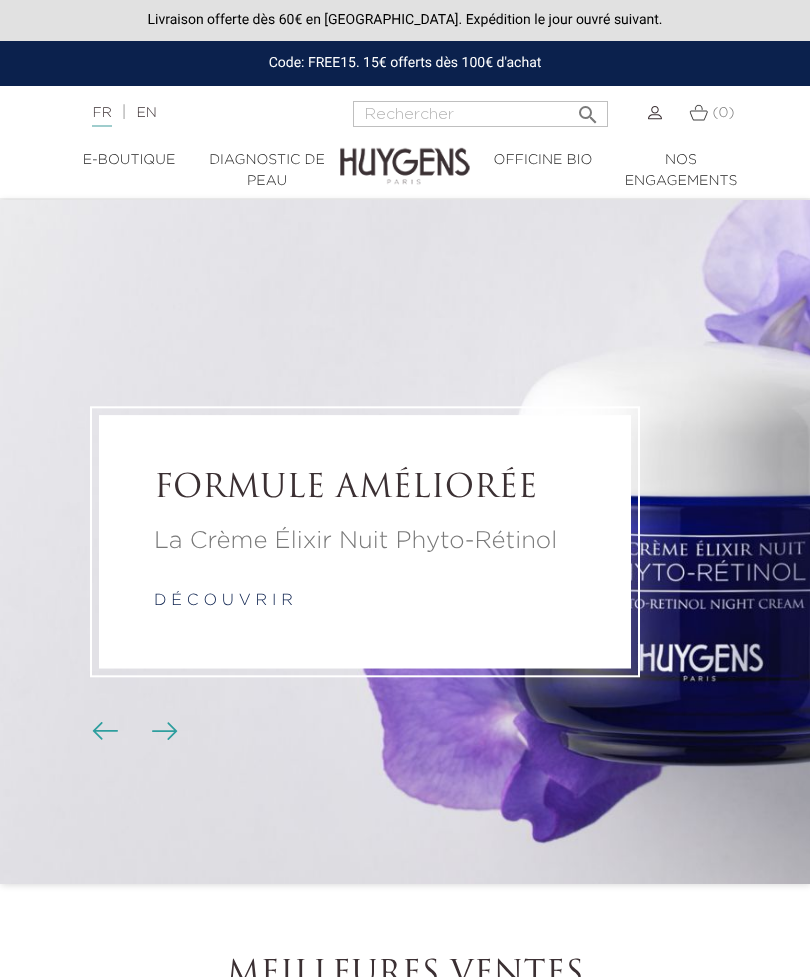 click at bounding box center (405, 151) 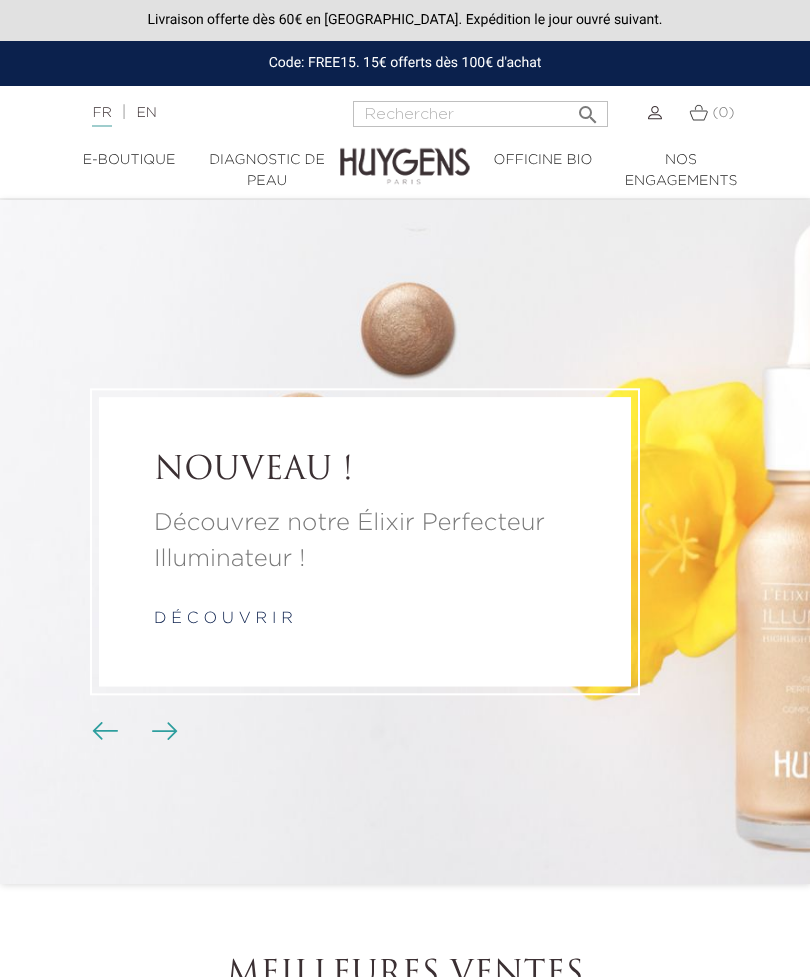scroll, scrollTop: 0, scrollLeft: 0, axis: both 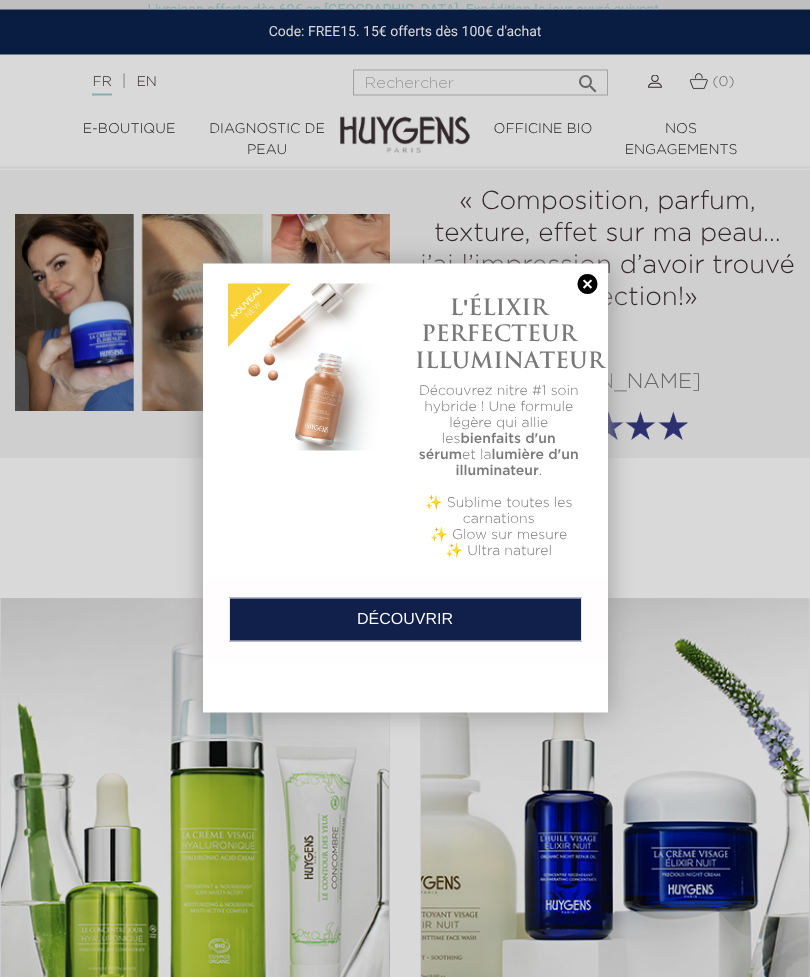 click at bounding box center (588, 284) 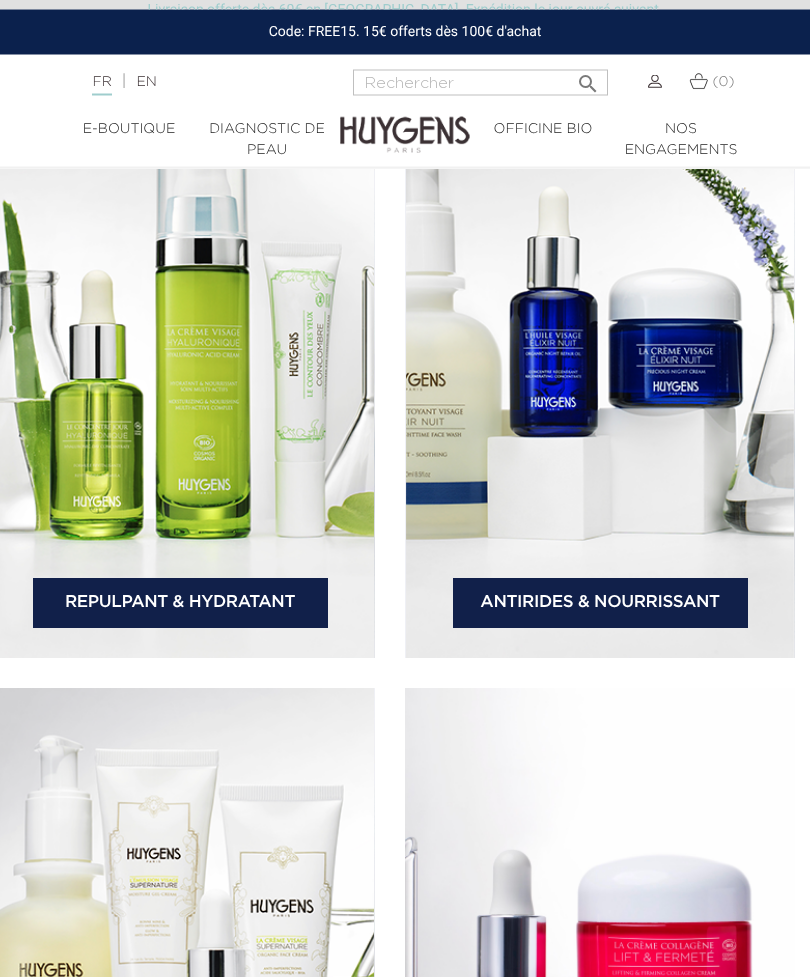 scroll, scrollTop: 3537, scrollLeft: 15, axis: both 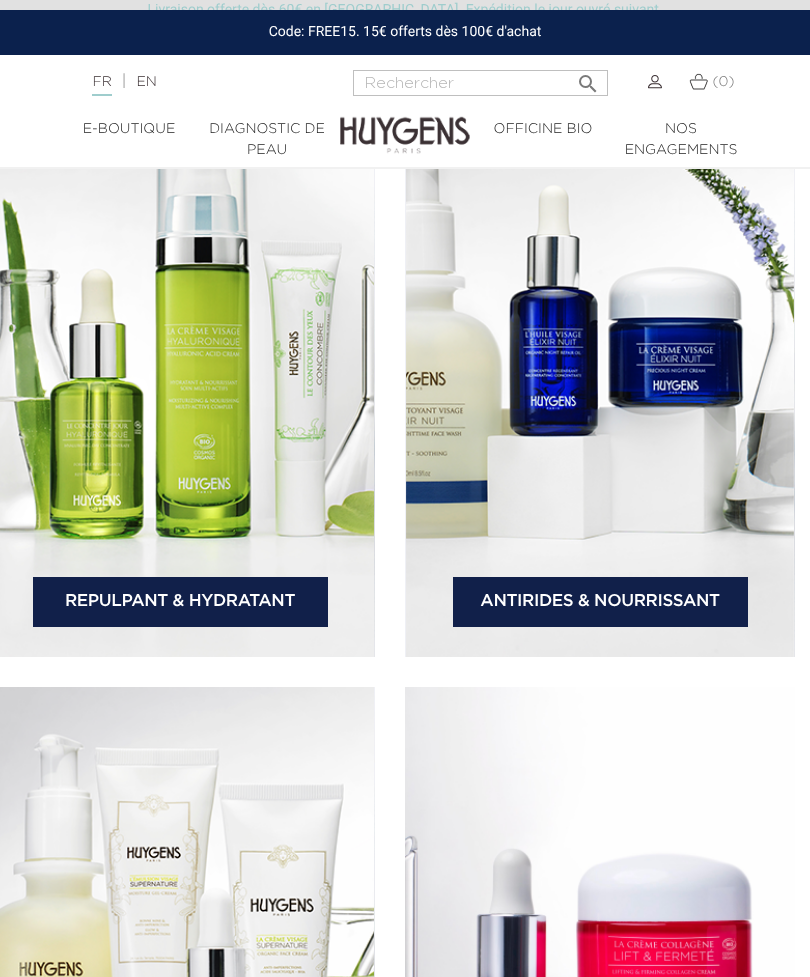 click at bounding box center (600, 375) 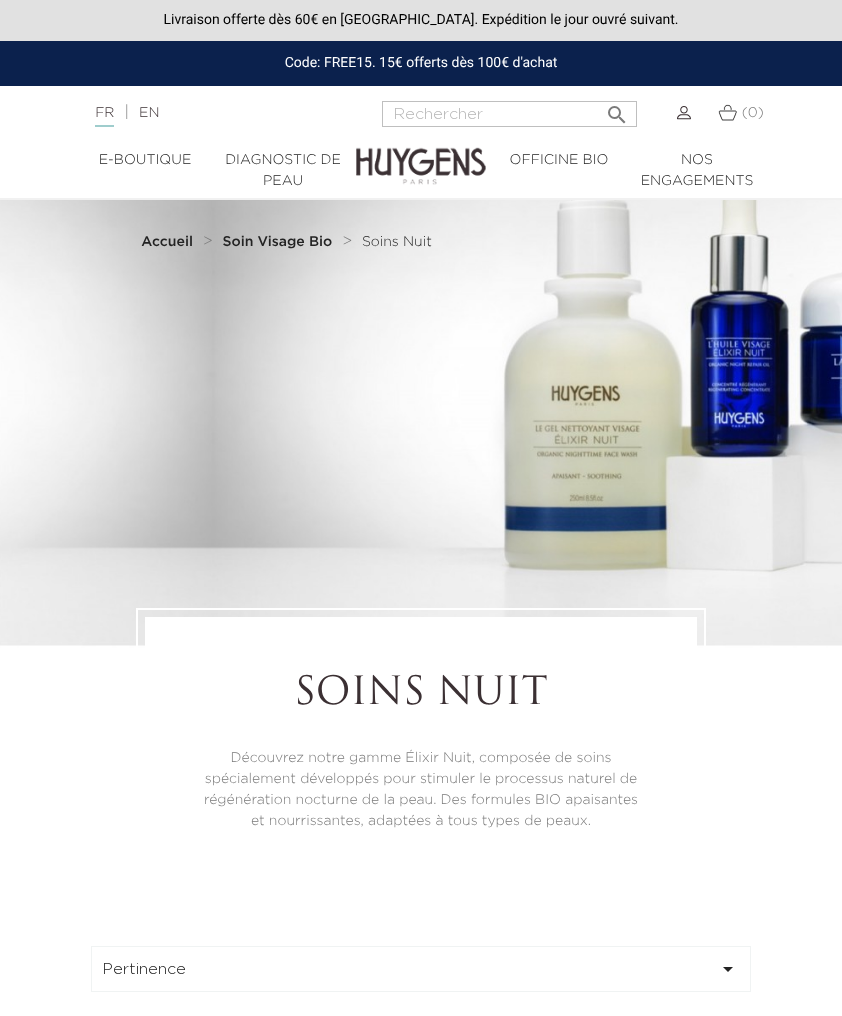 scroll, scrollTop: 0, scrollLeft: 0, axis: both 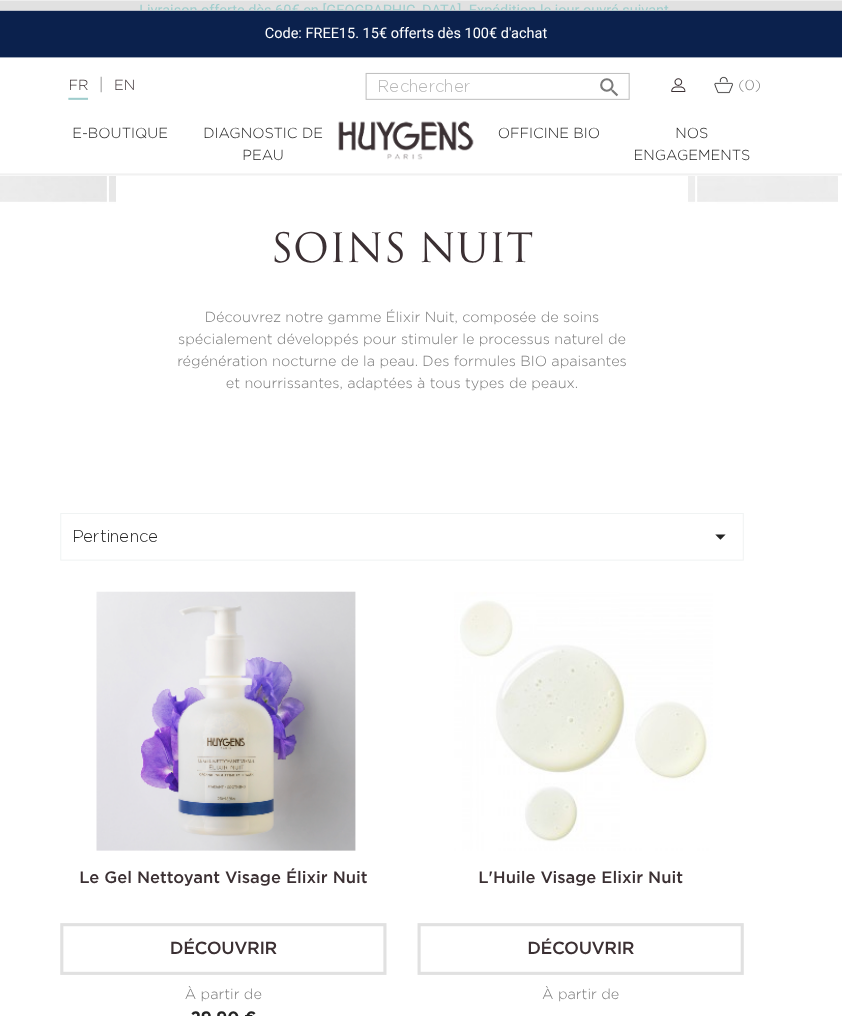 click on "" at bounding box center (724, 518) 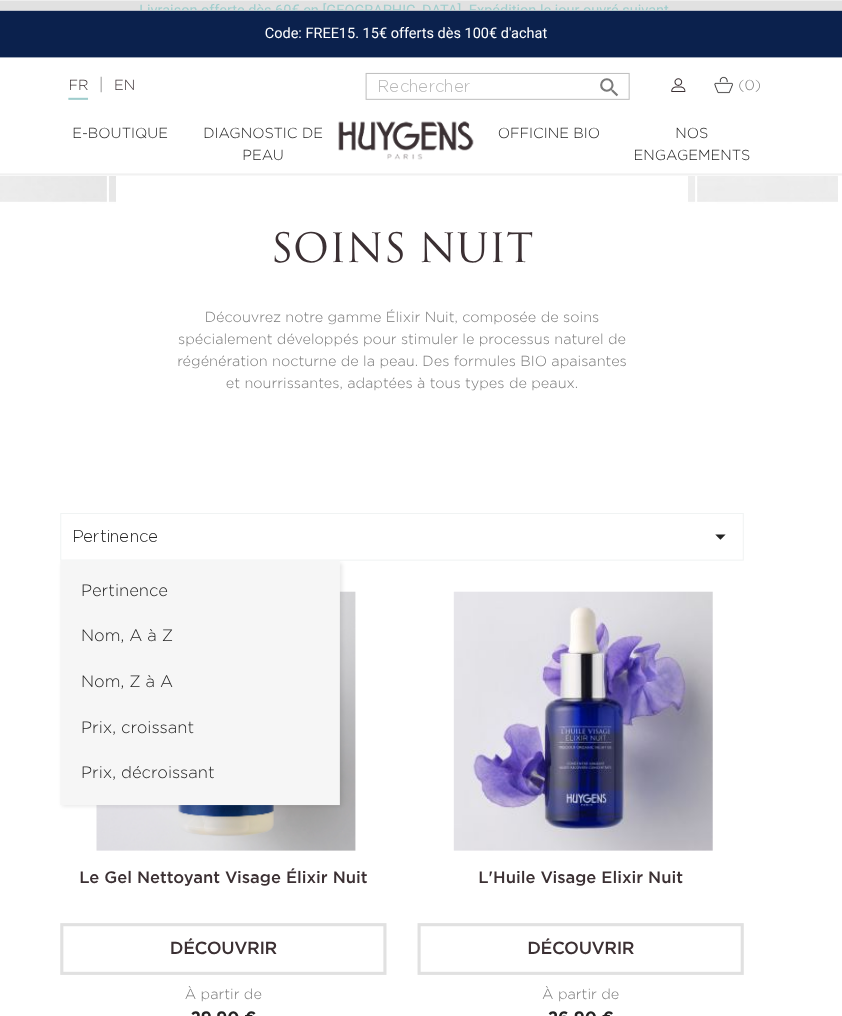 scroll, scrollTop: 430, scrollLeft: 4, axis: both 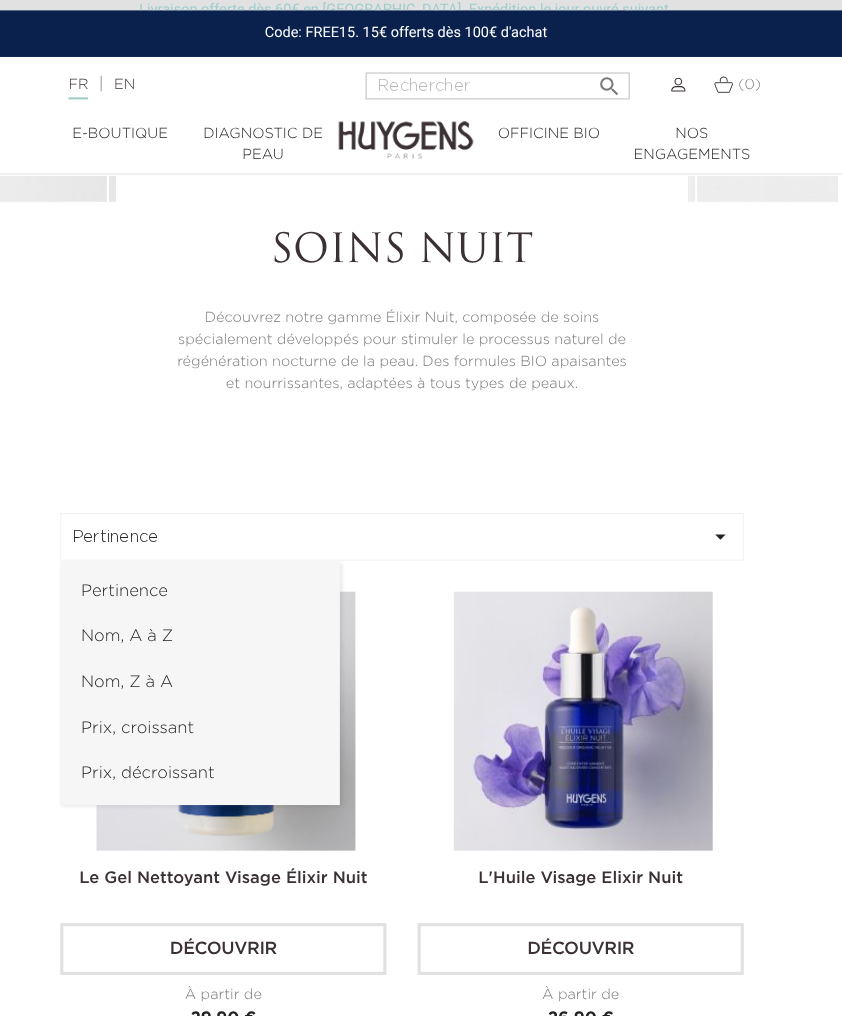 click at bounding box center (421, 508) 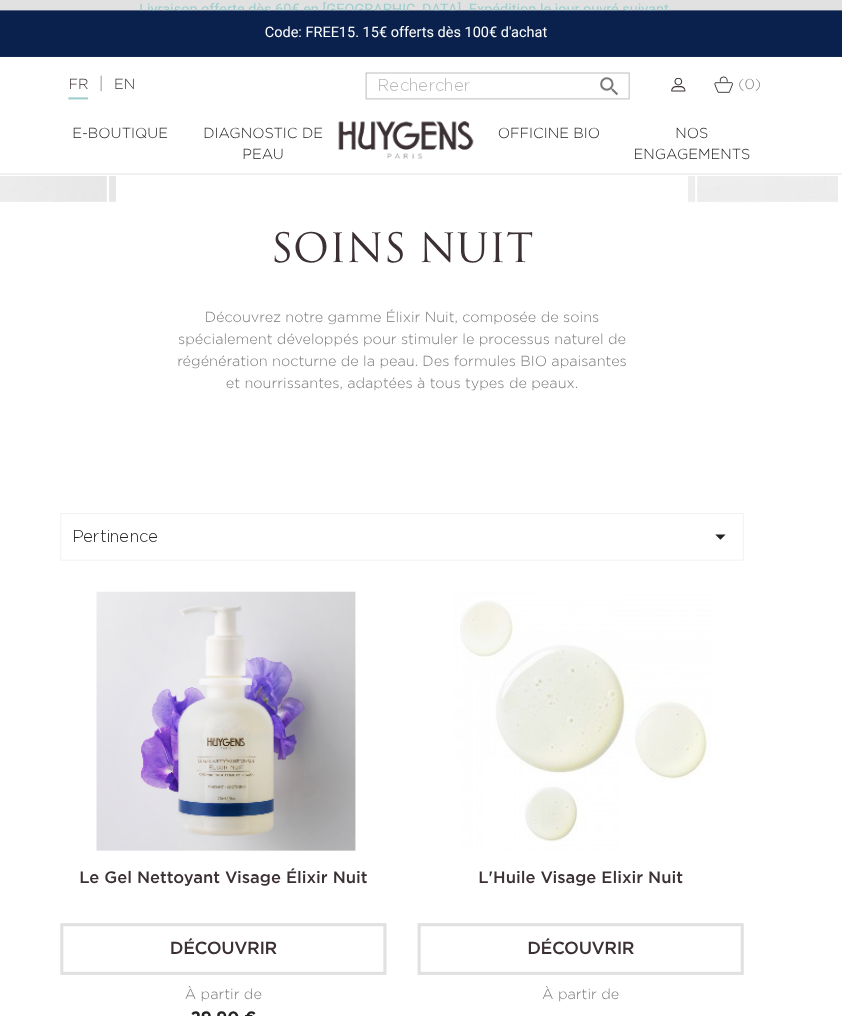 click on "Découvrir" at bounding box center (589, 916) 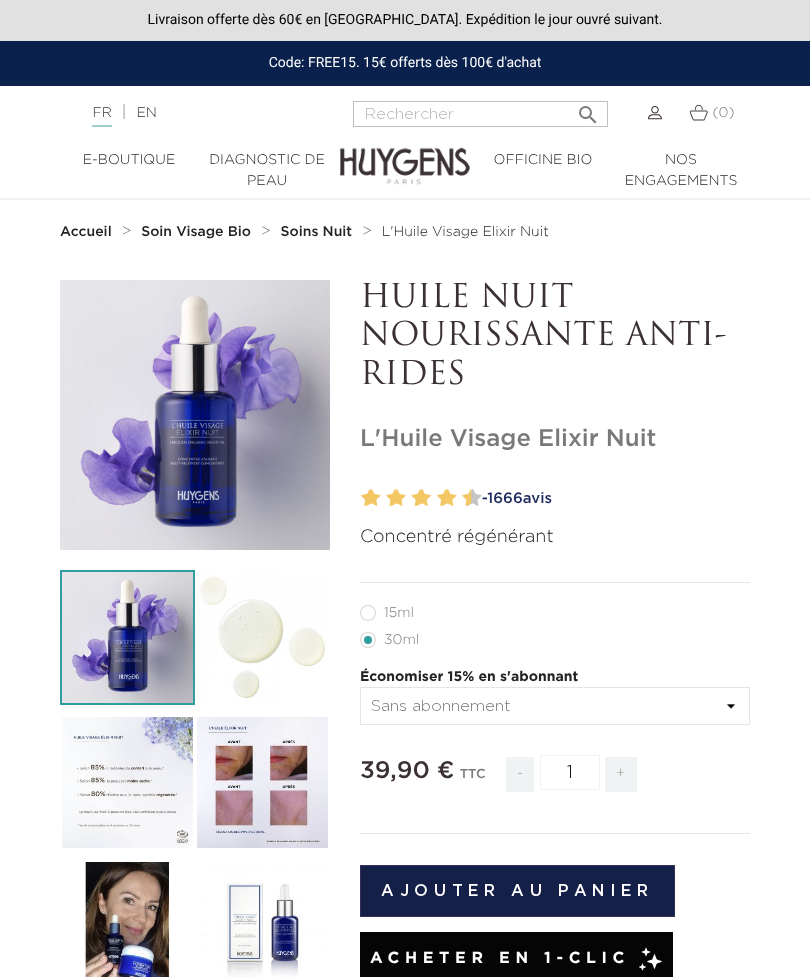 scroll, scrollTop: 0, scrollLeft: 0, axis: both 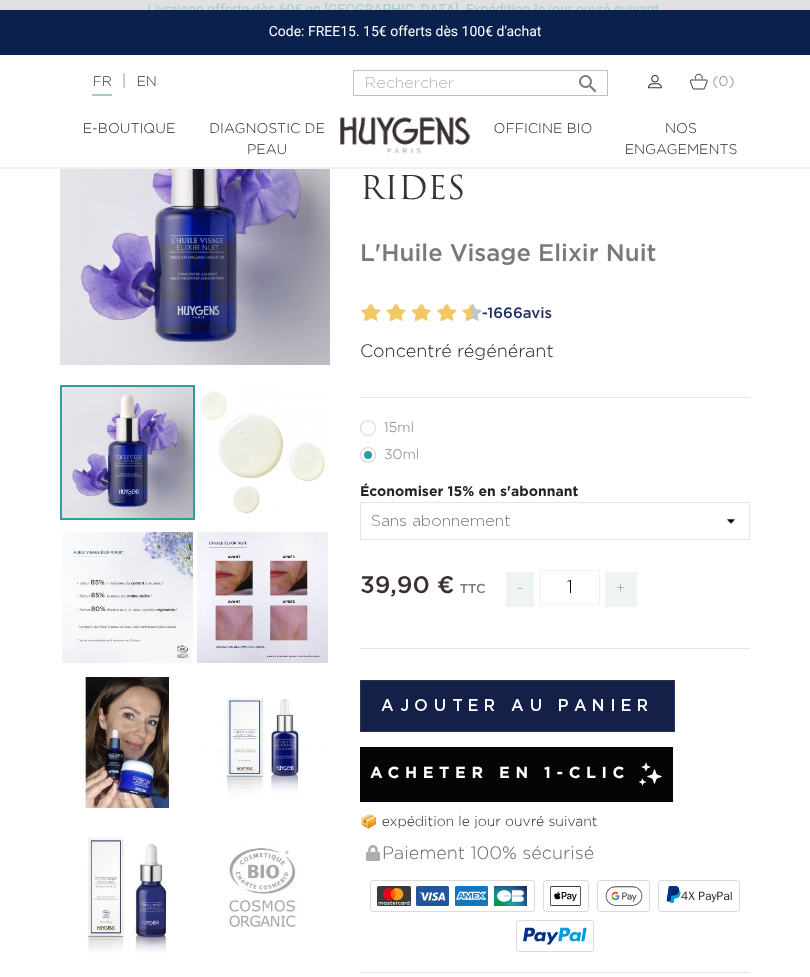 click on "15ml" at bounding box center [399, 428] 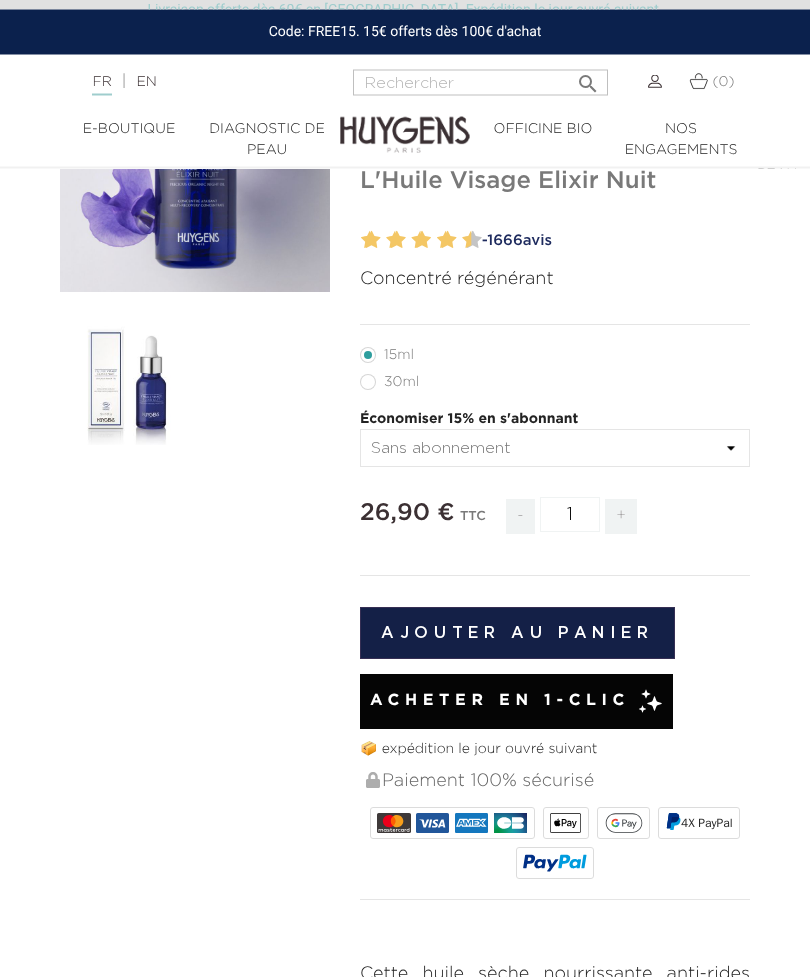 scroll, scrollTop: 234, scrollLeft: 0, axis: vertical 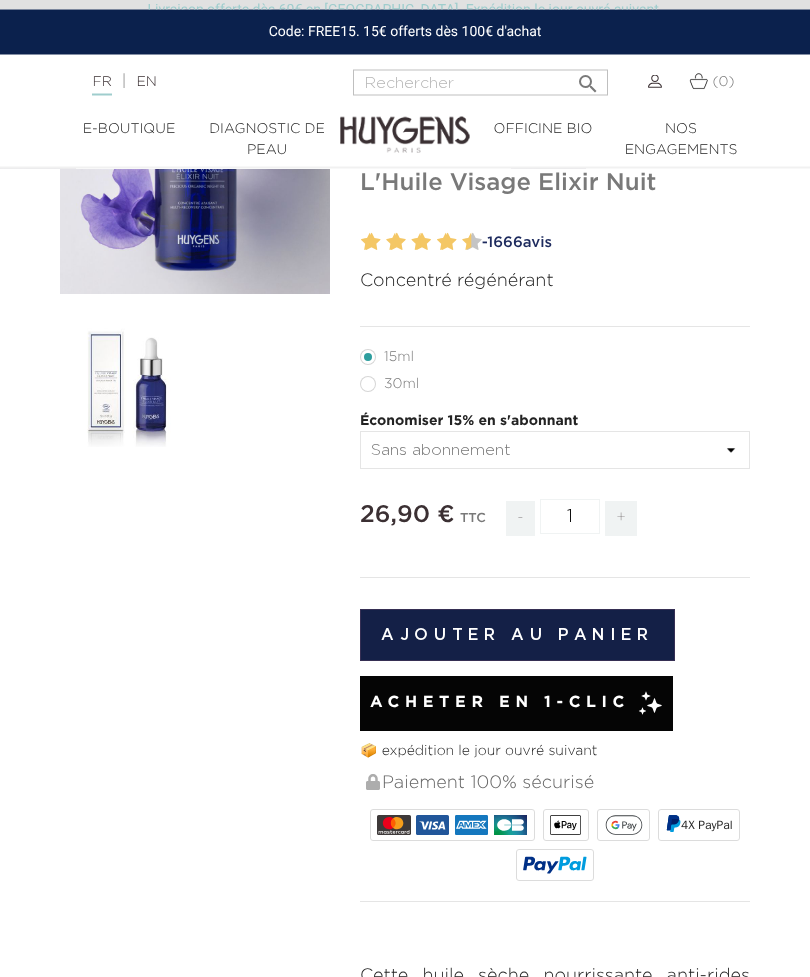 click on "30ml" at bounding box center (401, 385) 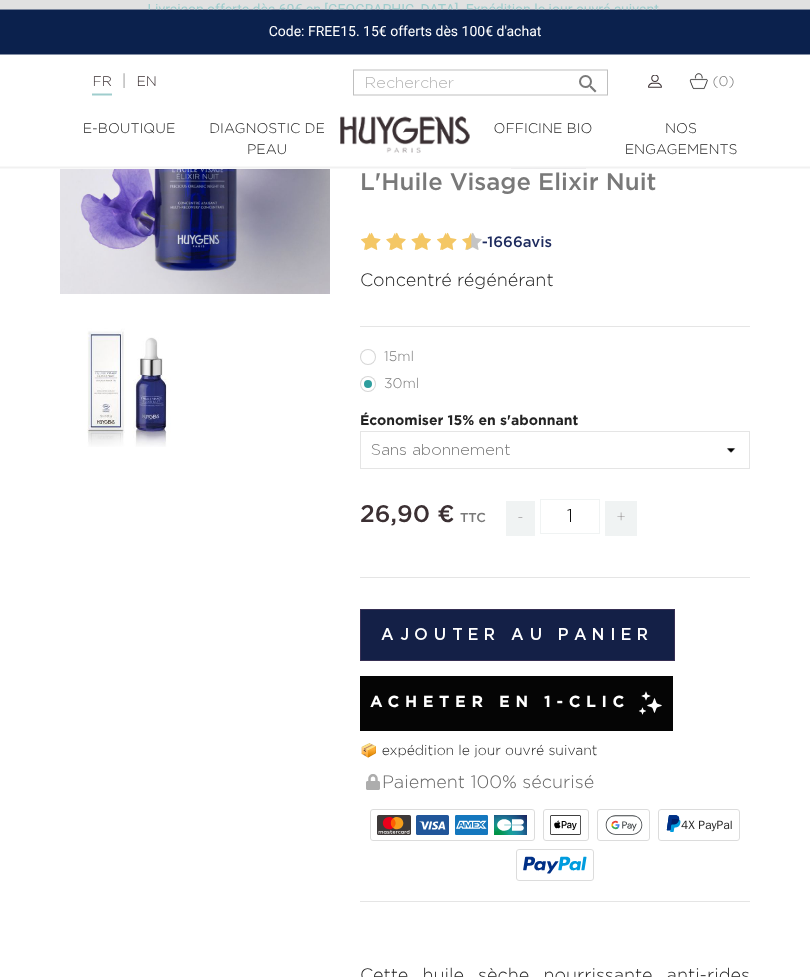 scroll, scrollTop: 235, scrollLeft: 0, axis: vertical 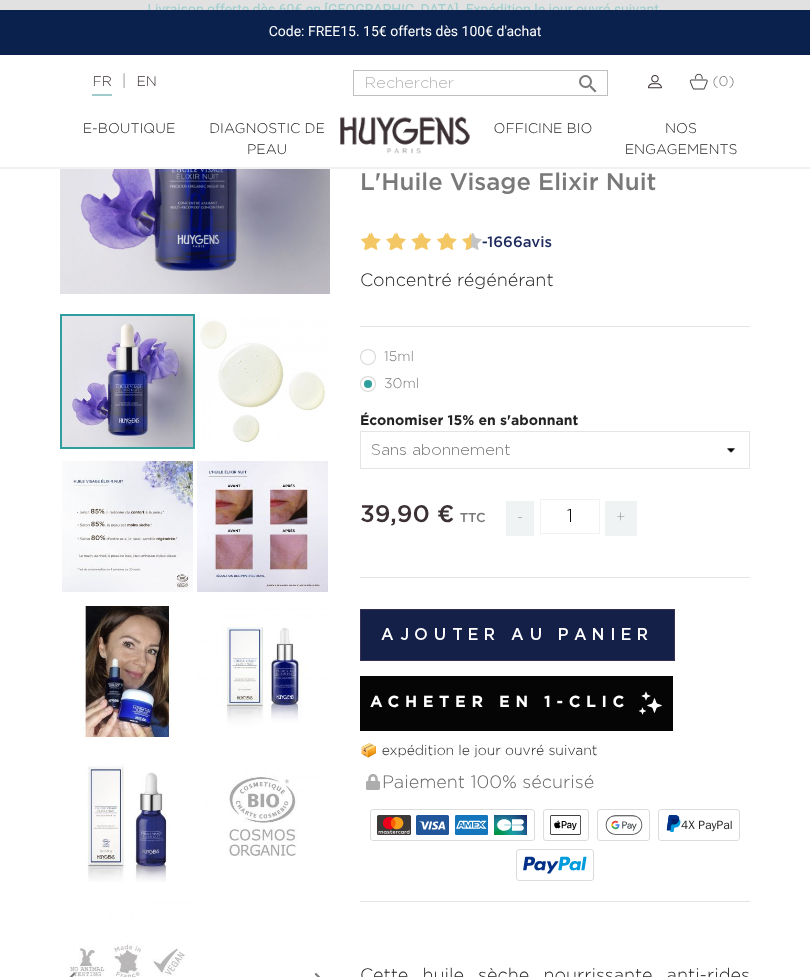 click on "15ml" at bounding box center [399, 357] 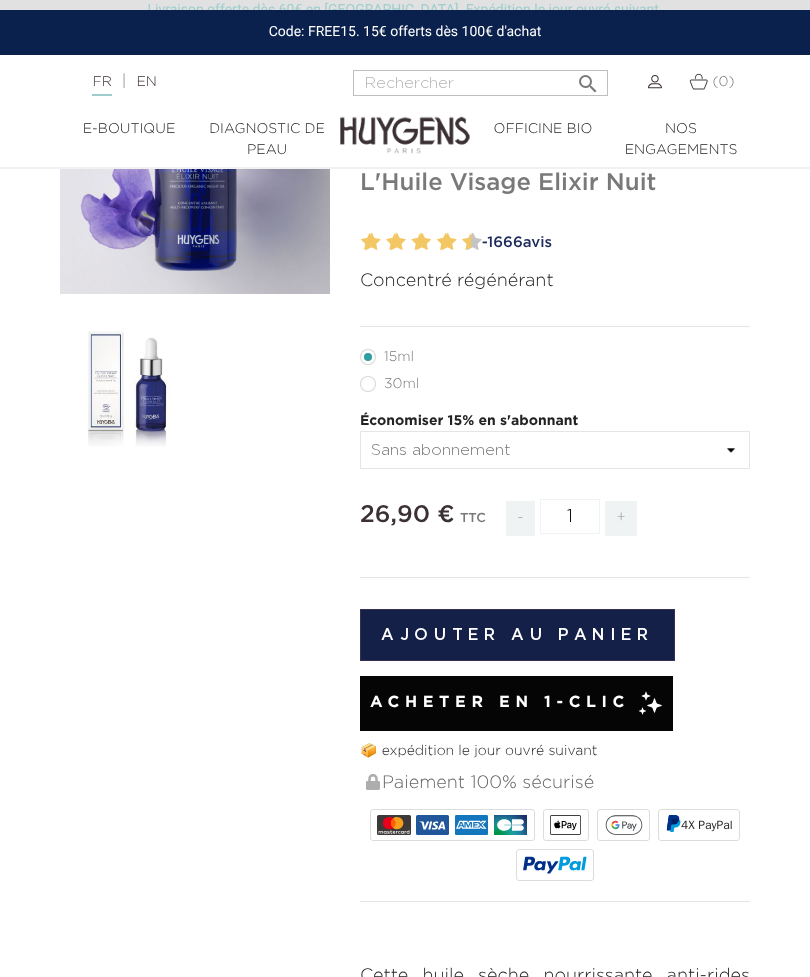 click on "30ml" at bounding box center [401, 384] 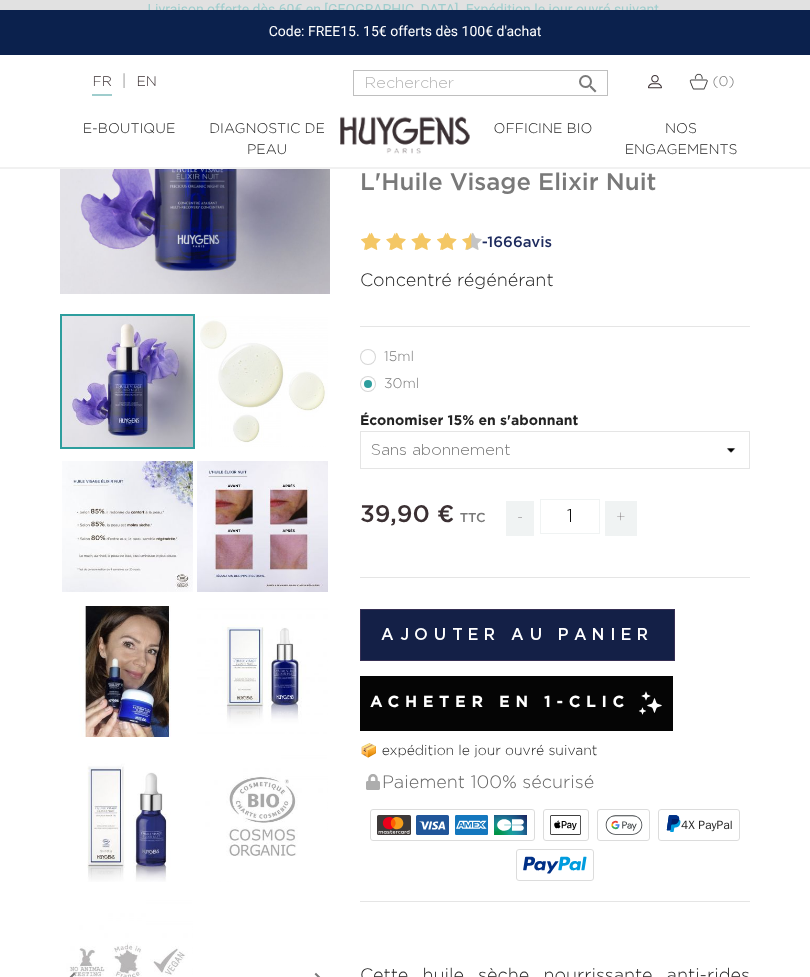 click on "Ajouter au panier" at bounding box center (517, 635) 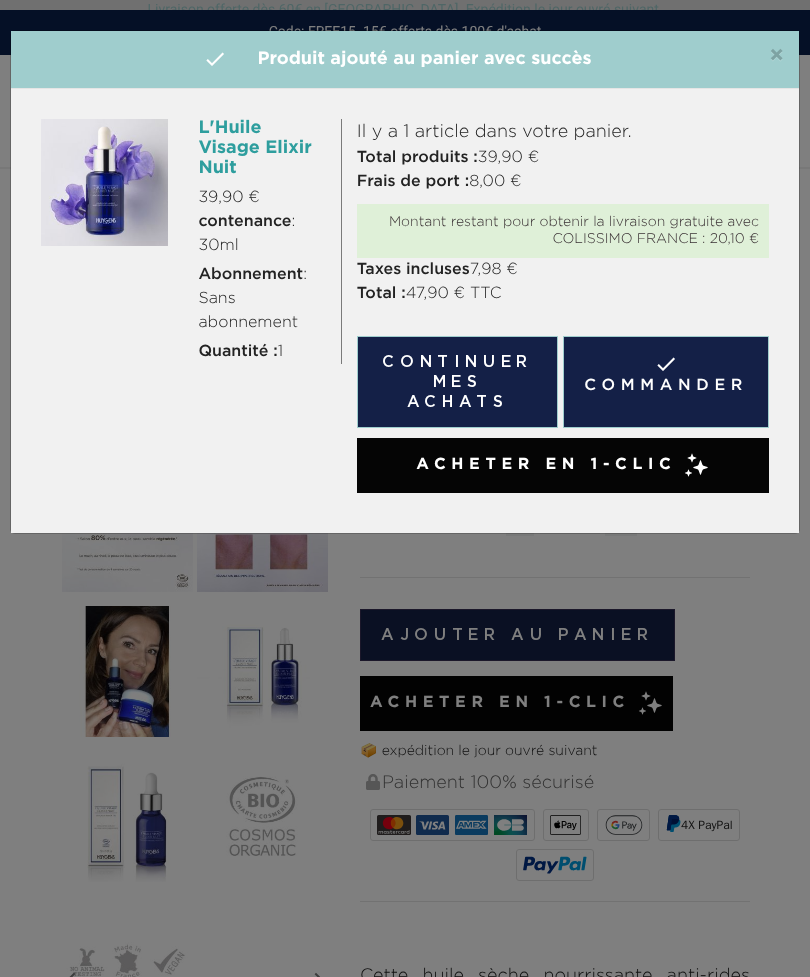 radio on "true" 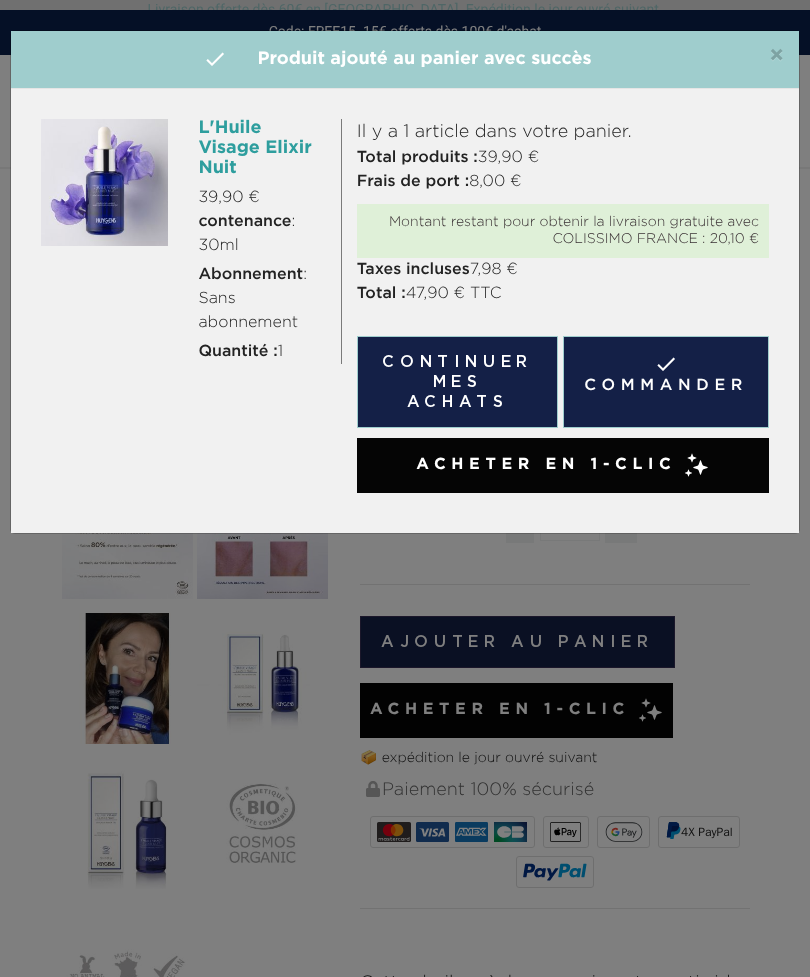 click on "Continuer mes achats" at bounding box center (458, 382) 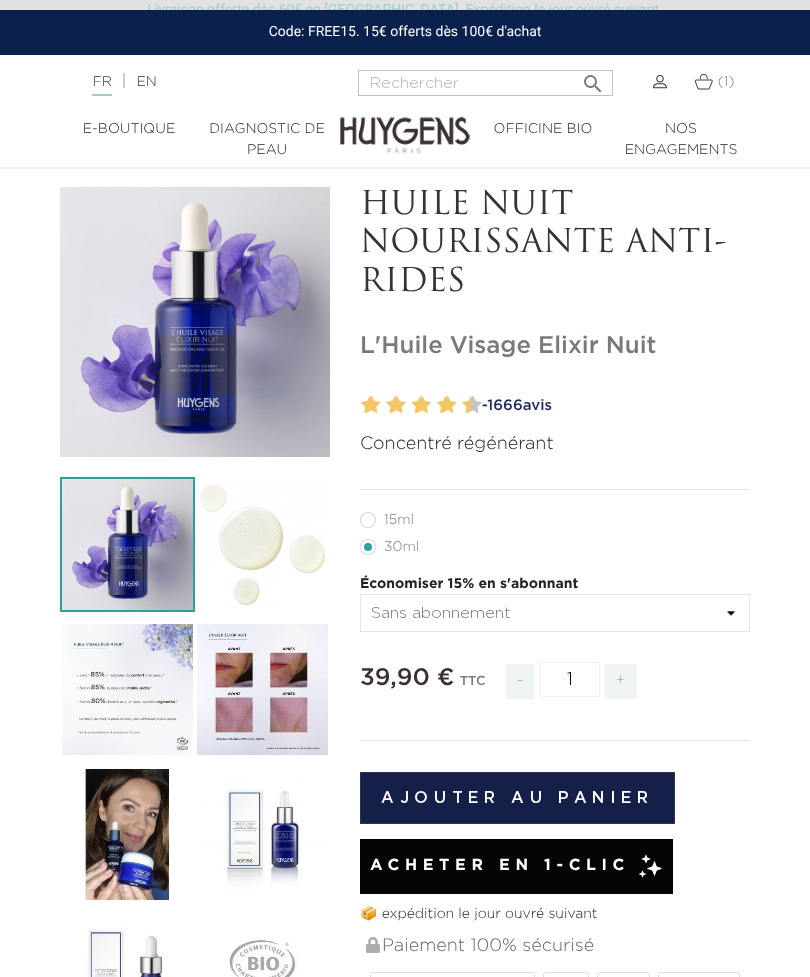 scroll, scrollTop: 0, scrollLeft: 0, axis: both 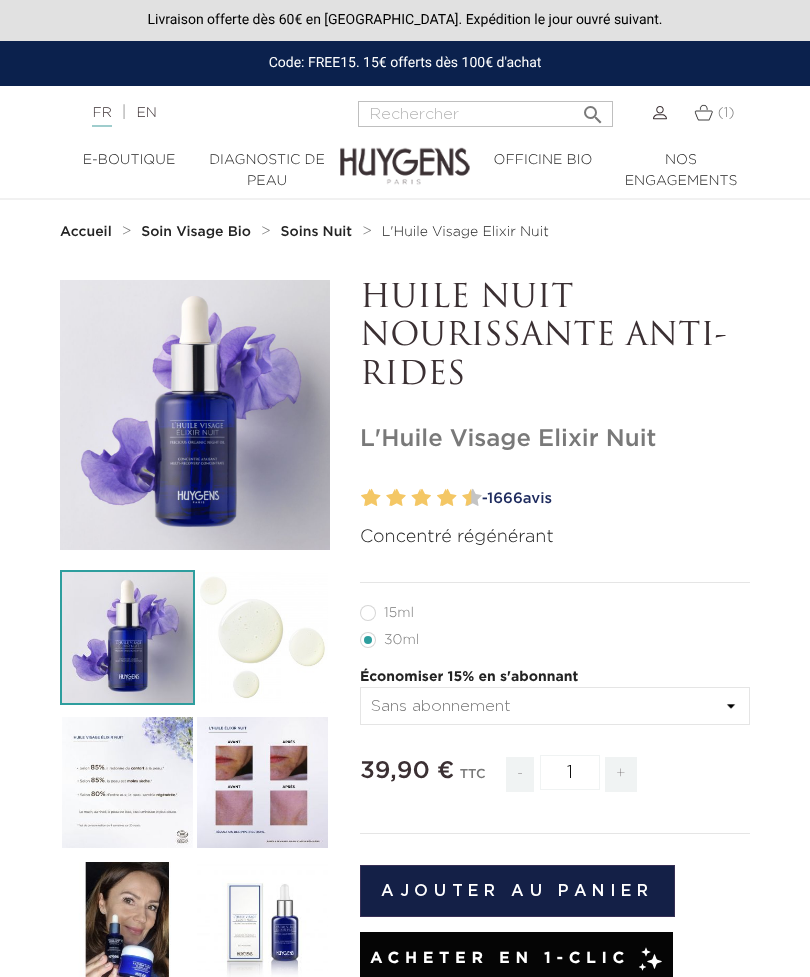 radio on "true" 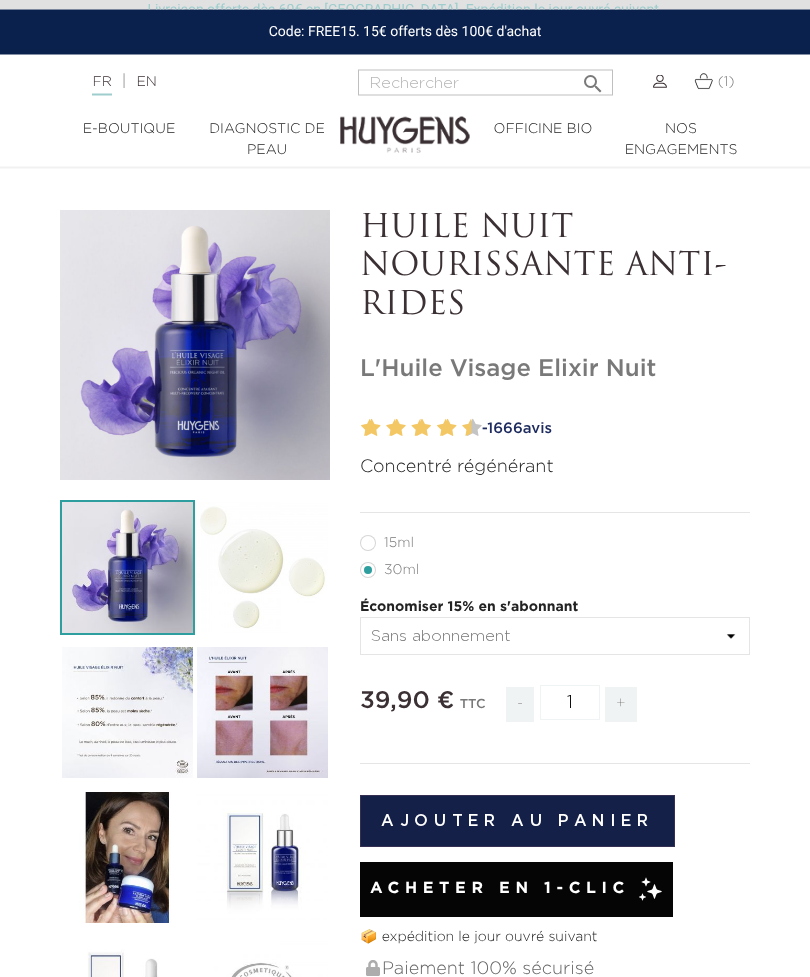 scroll, scrollTop: 0, scrollLeft: 0, axis: both 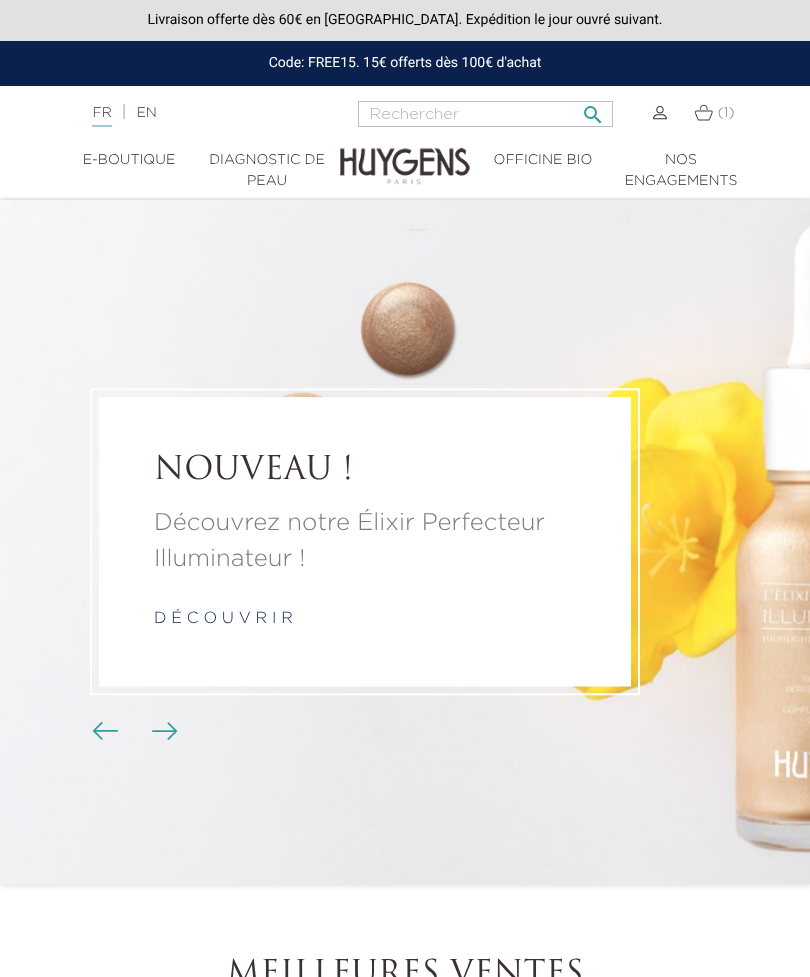 click at bounding box center [485, 114] 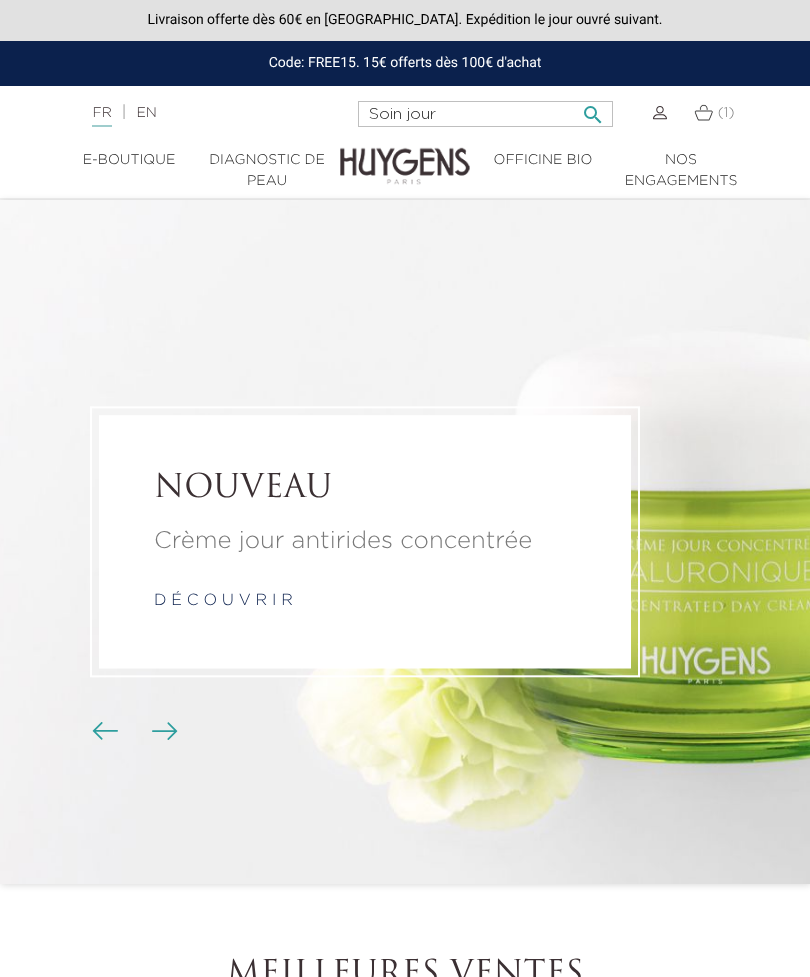 type on "Soin jour" 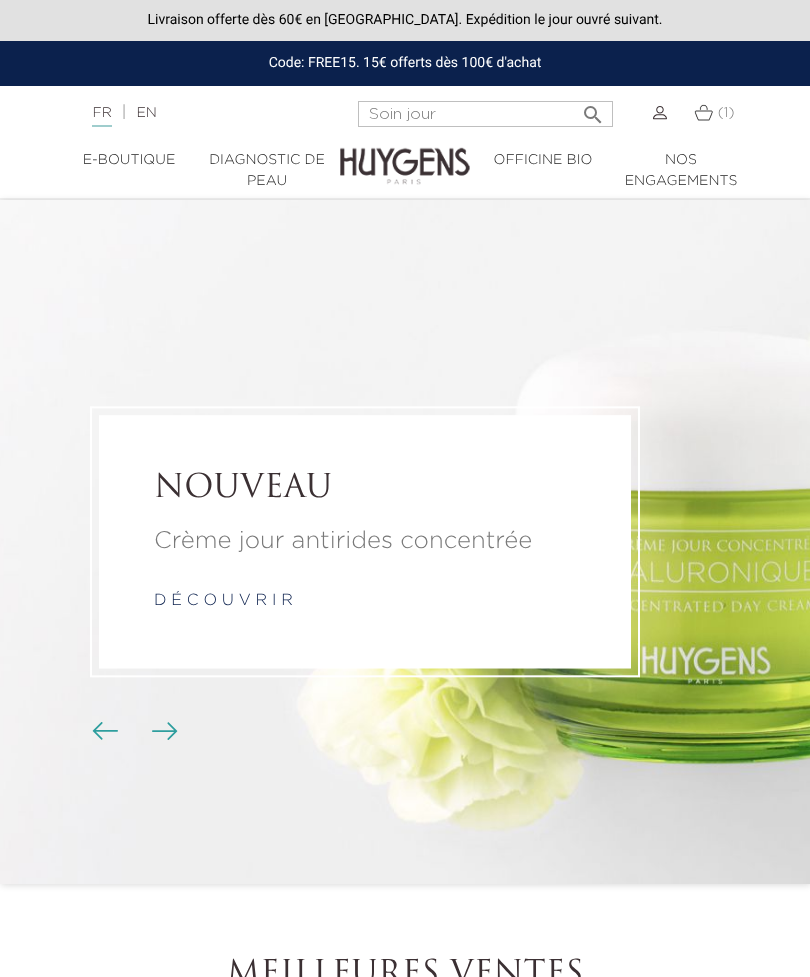 click on "d é c o u v r i r" at bounding box center (223, 602) 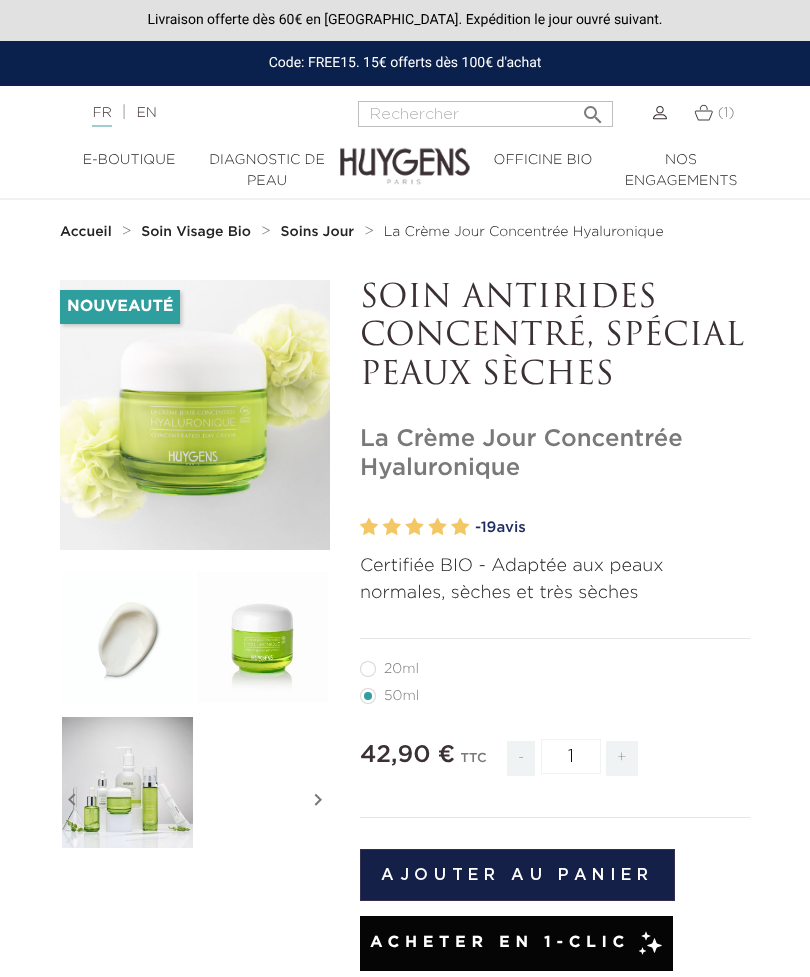 scroll, scrollTop: 0, scrollLeft: 0, axis: both 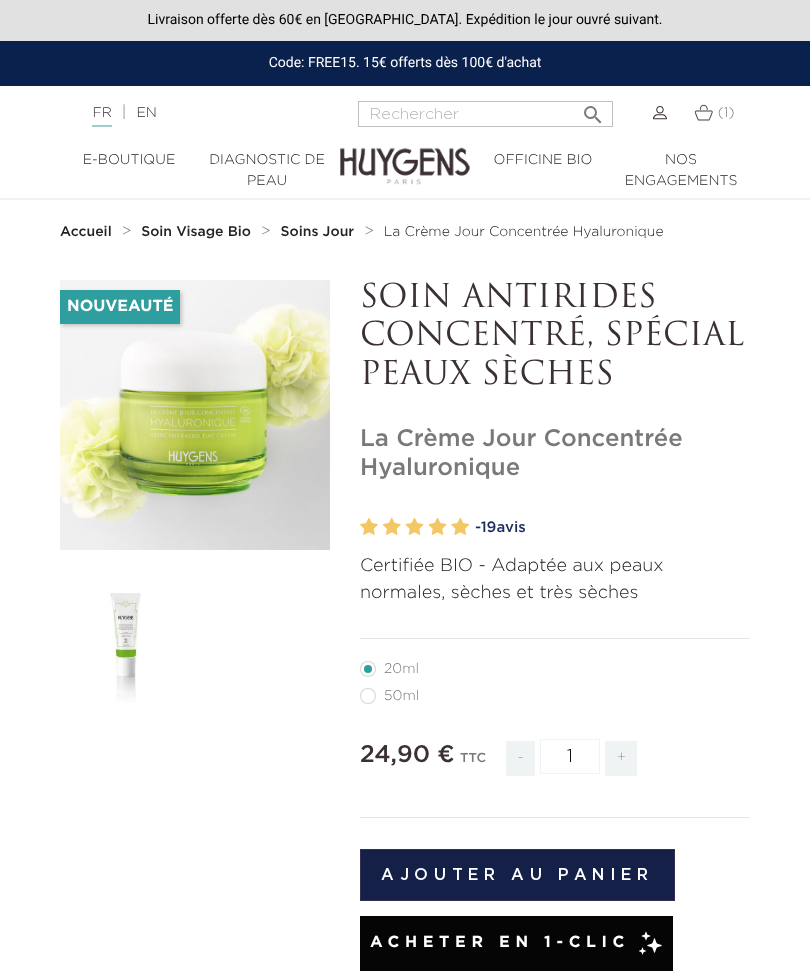 click on "Ajouter au panier" at bounding box center [517, 875] 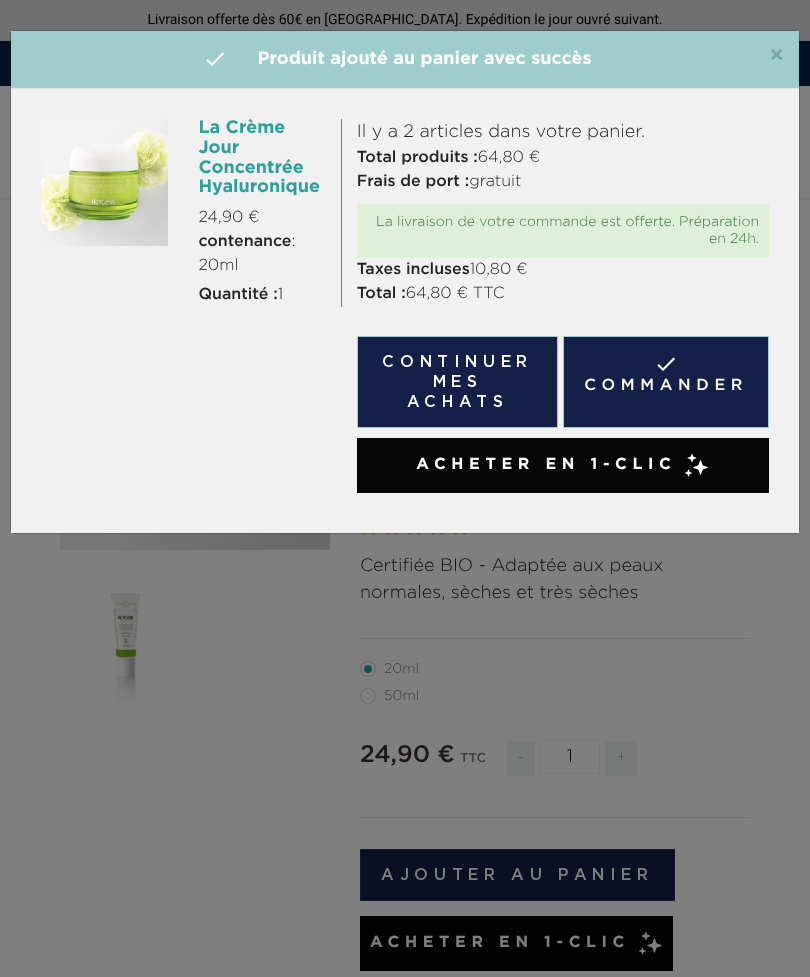click on " Commander" at bounding box center [666, 382] 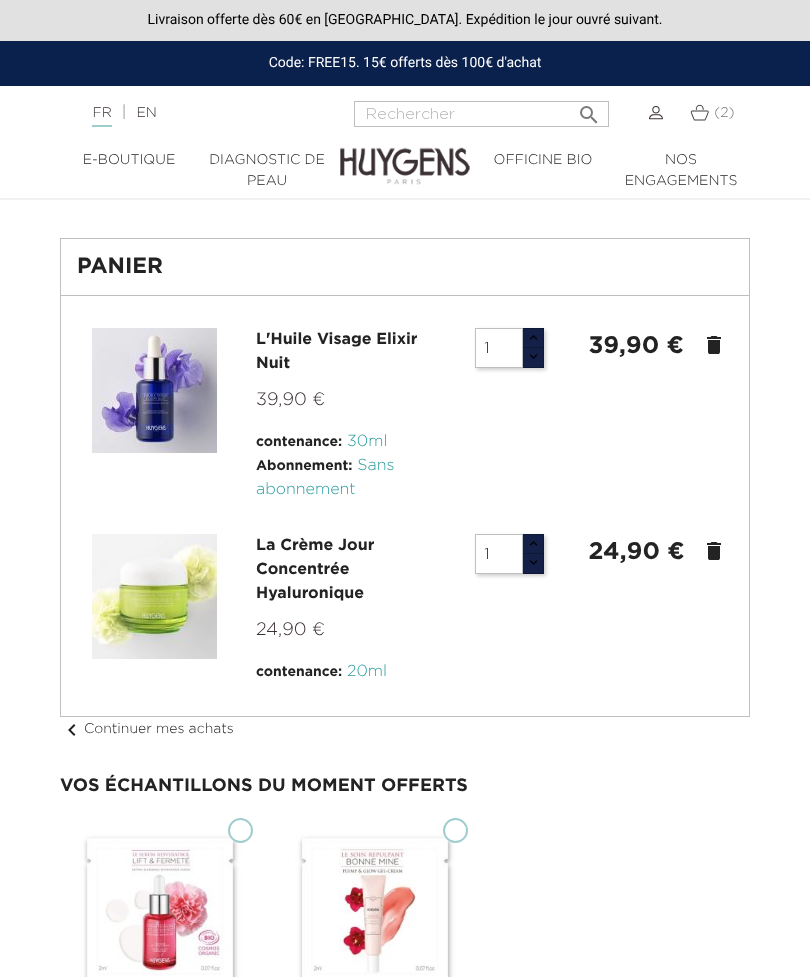 scroll, scrollTop: 0, scrollLeft: 0, axis: both 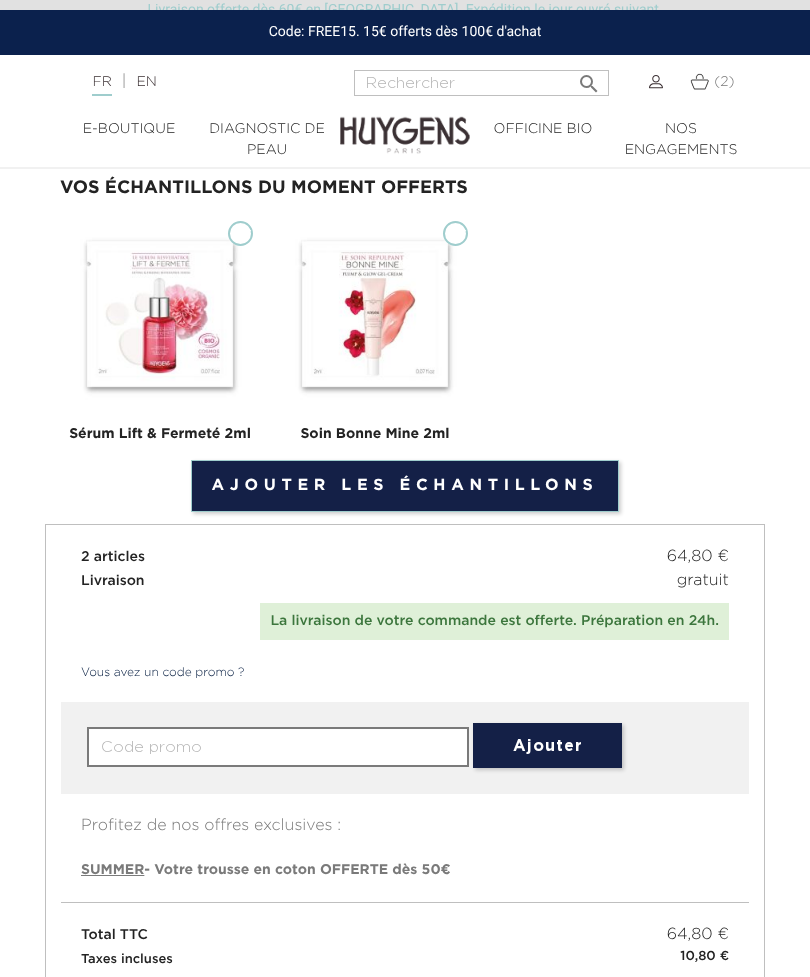 click on "Ajouter les échantillons" at bounding box center (405, 486) 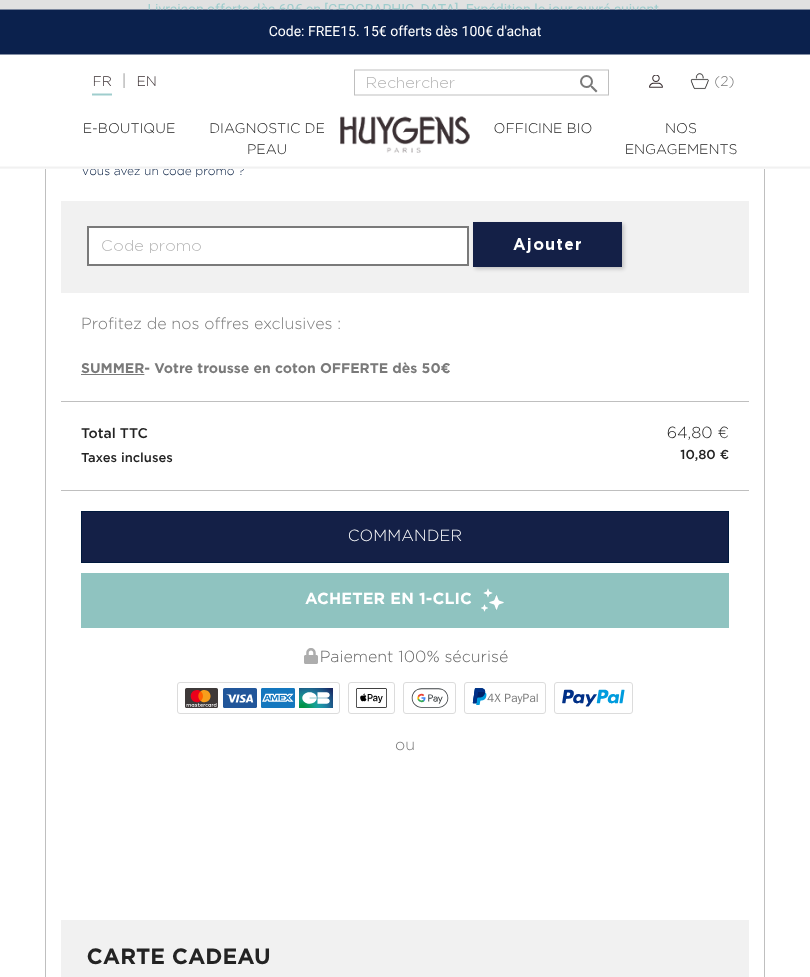 scroll, scrollTop: 1090, scrollLeft: 0, axis: vertical 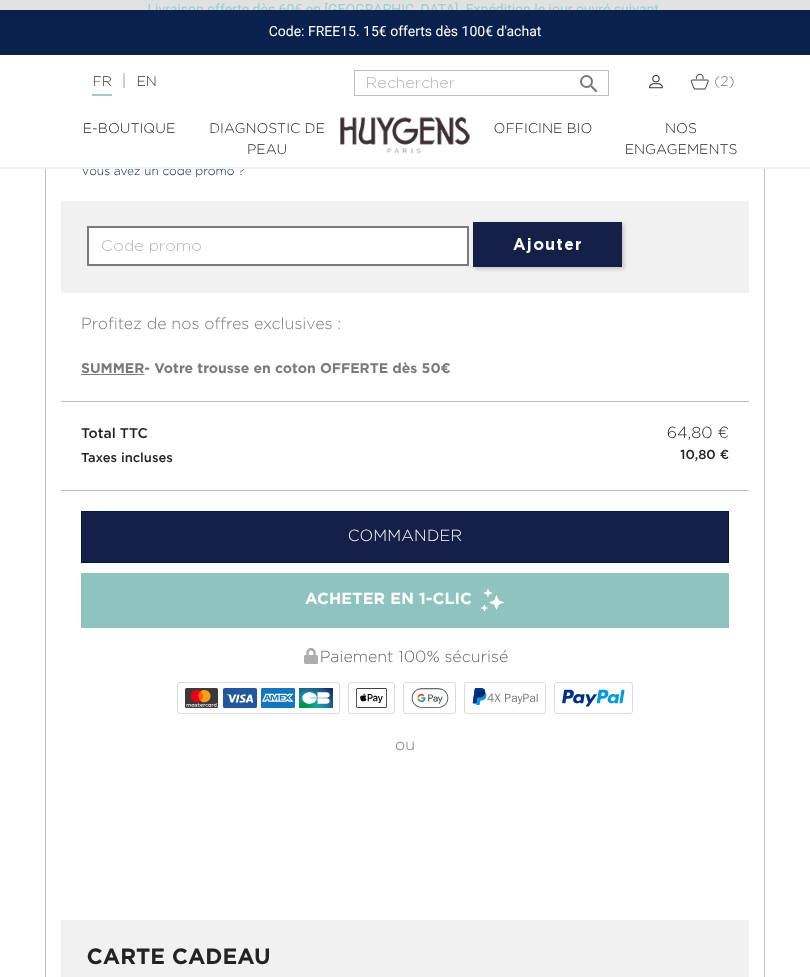 click on "Commander" at bounding box center [405, 537] 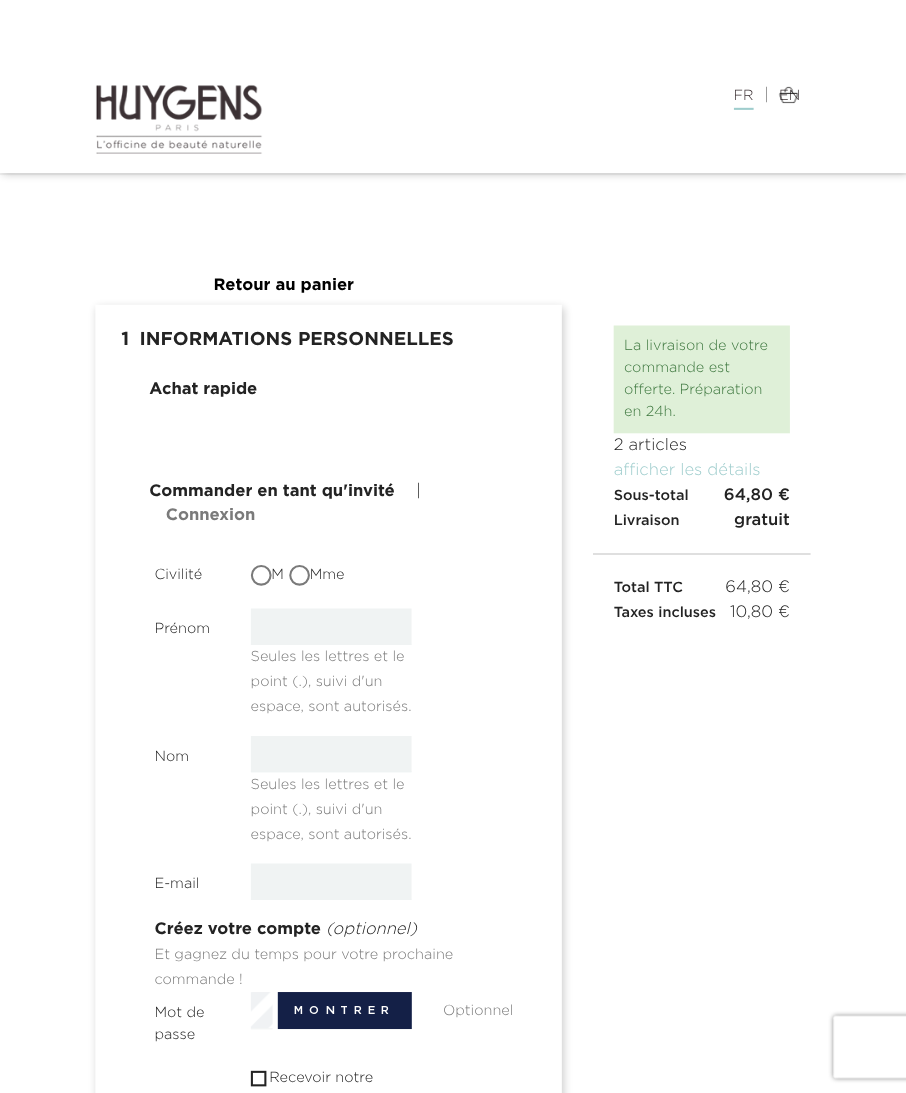 scroll, scrollTop: 0, scrollLeft: 0, axis: both 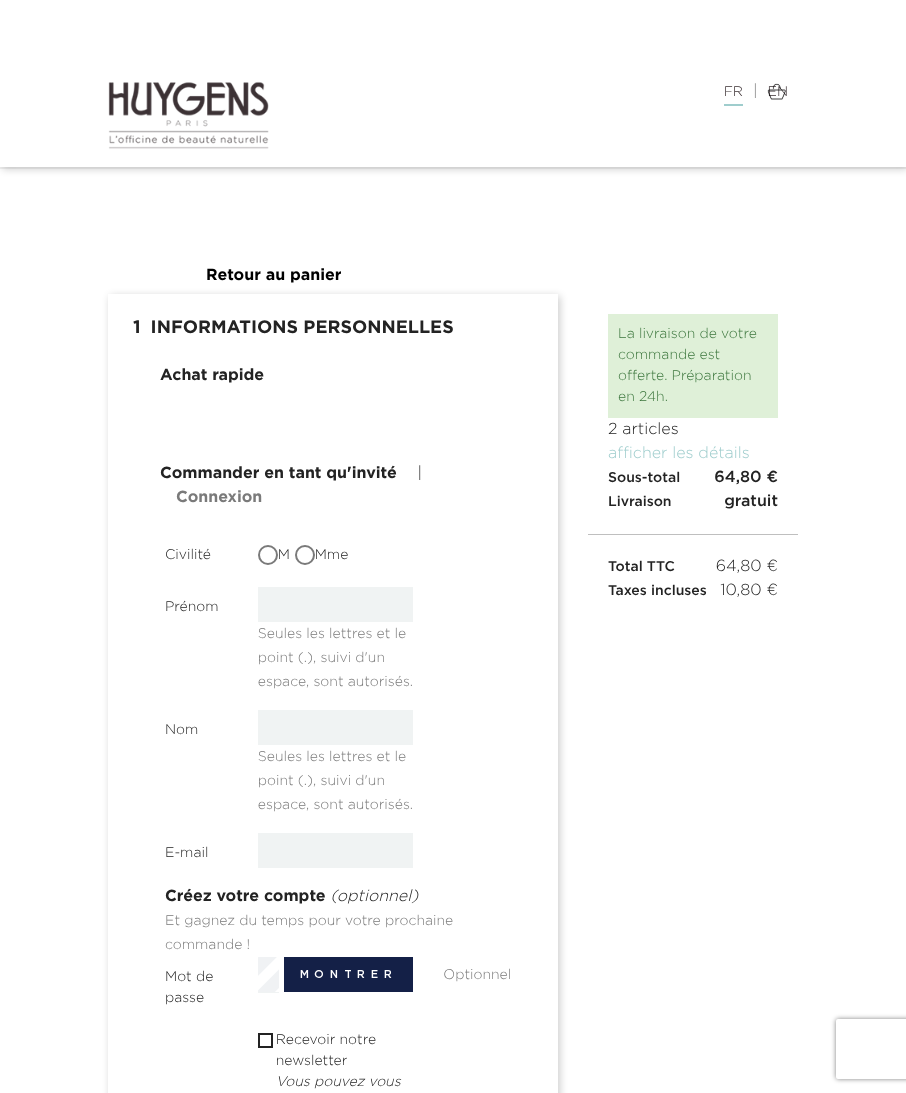 click on "Mme" at bounding box center [322, 555] 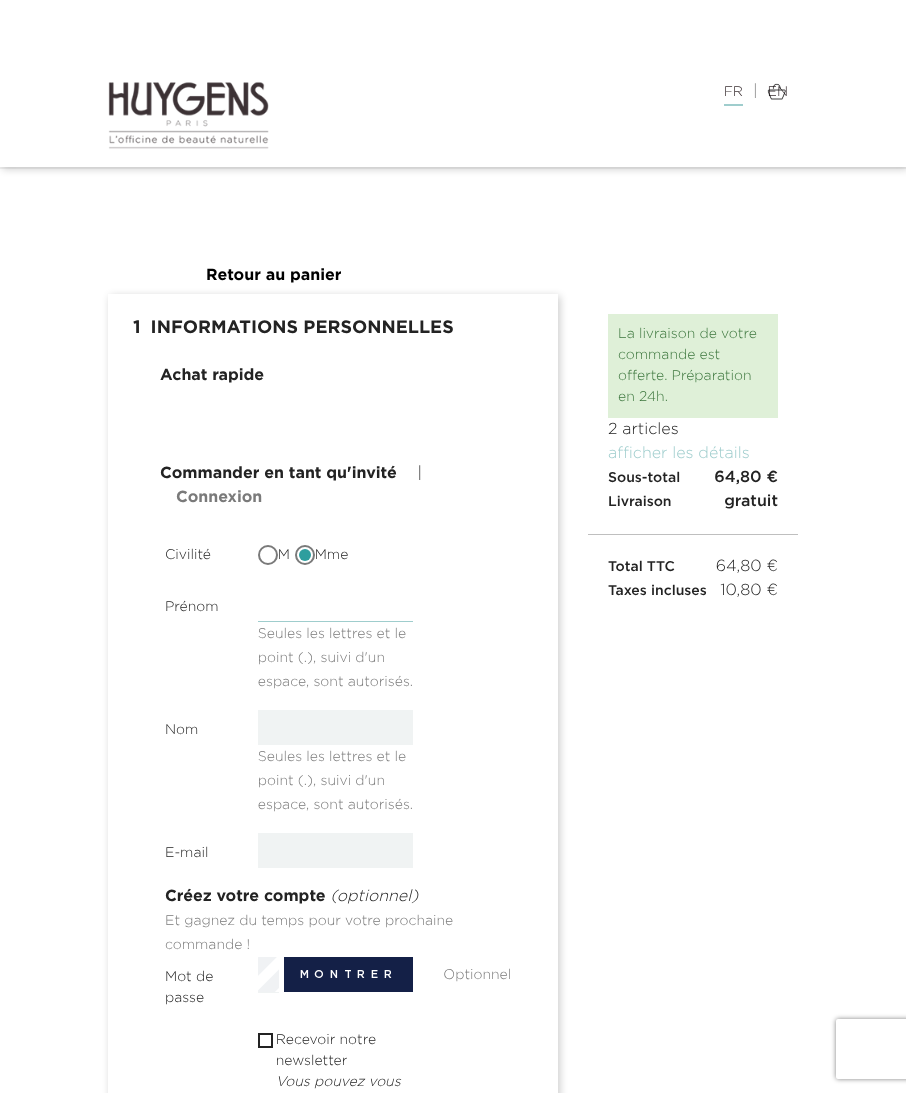 click at bounding box center (336, 604) 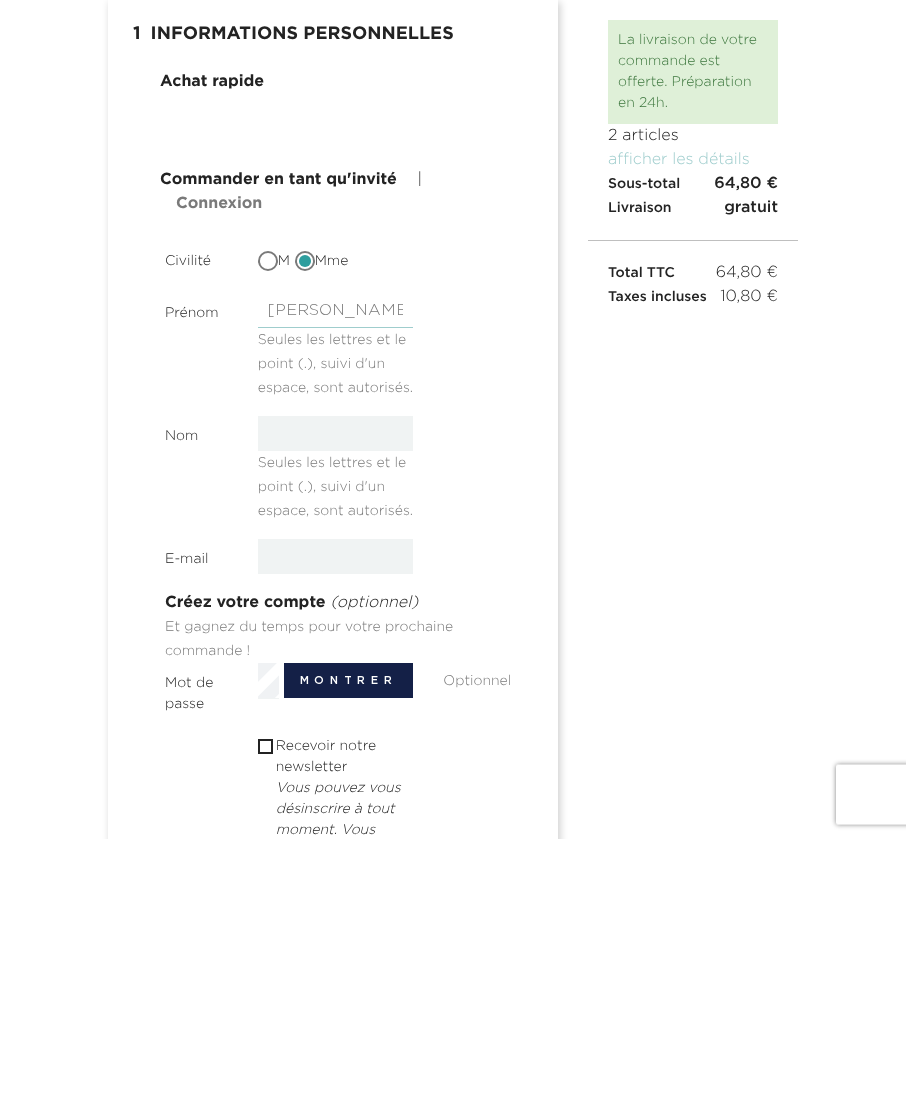 type on "[PERSON_NAME]" 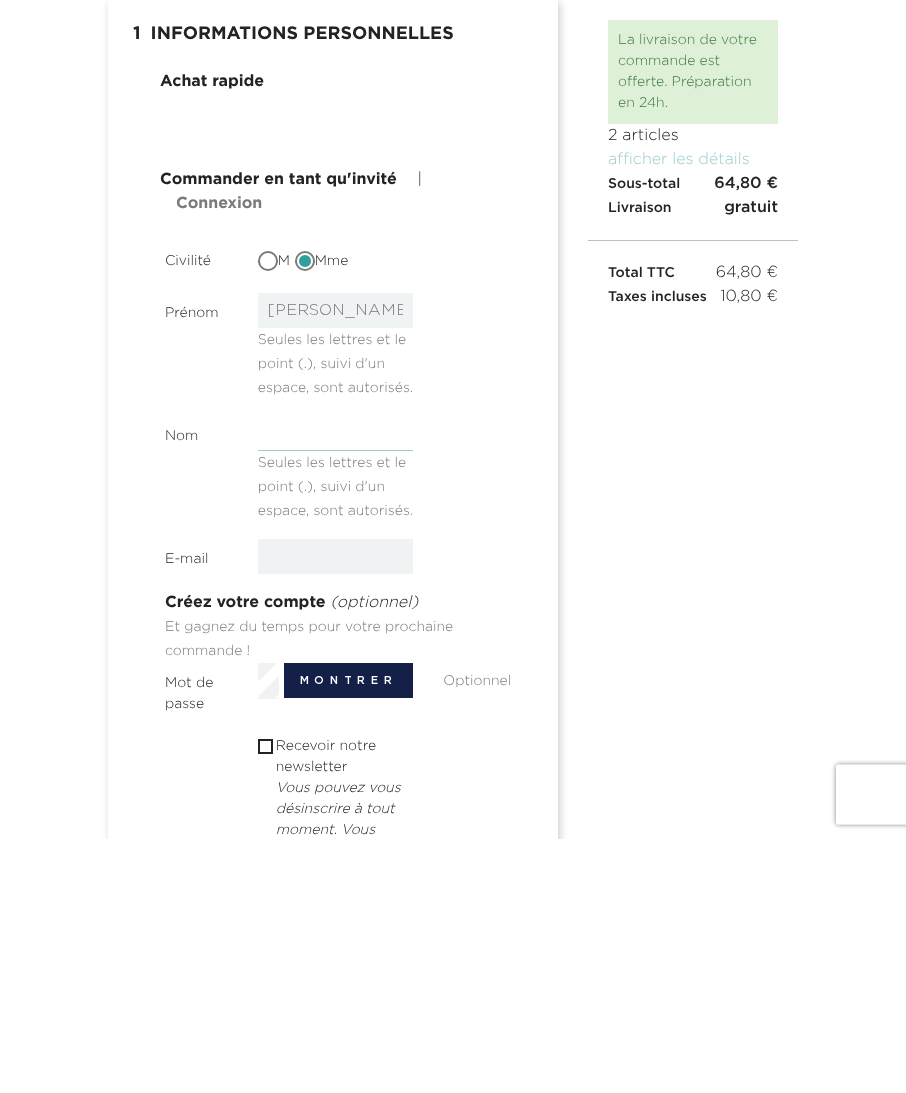 click at bounding box center (336, 687) 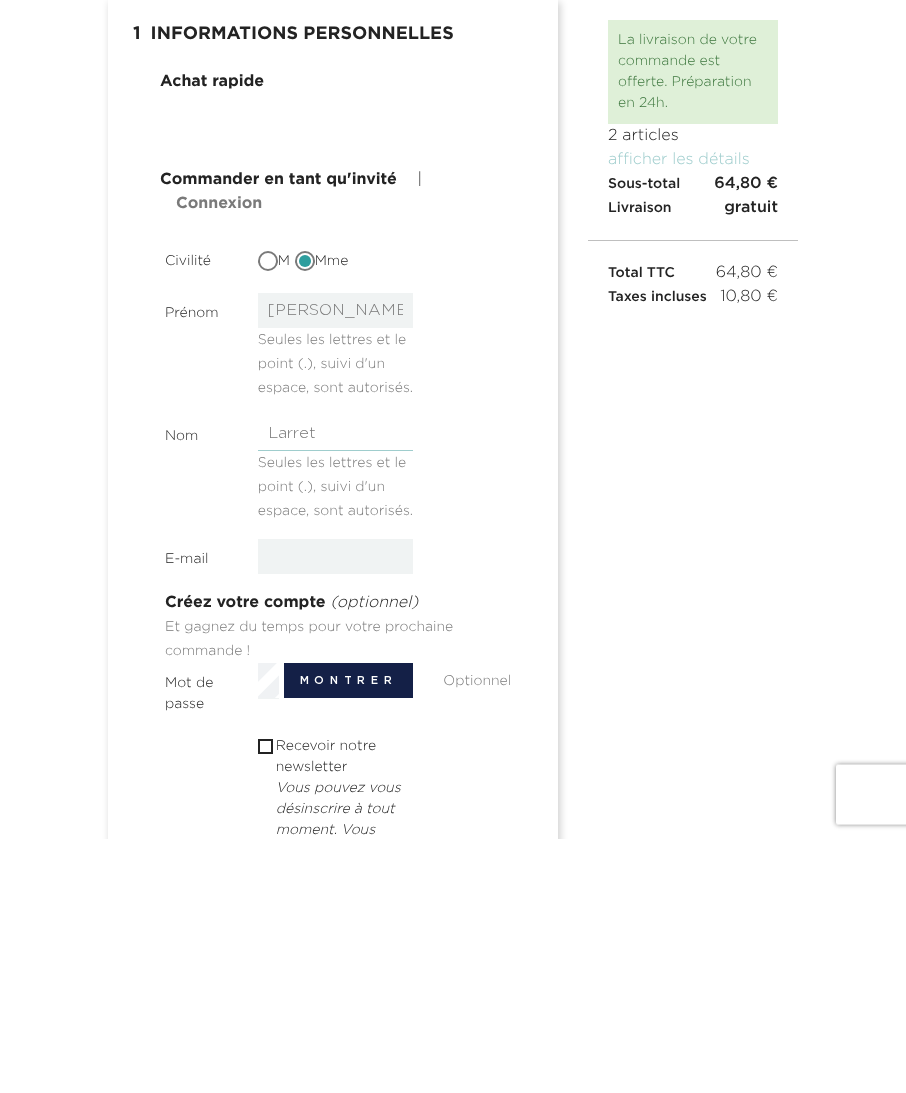 type on "Larret" 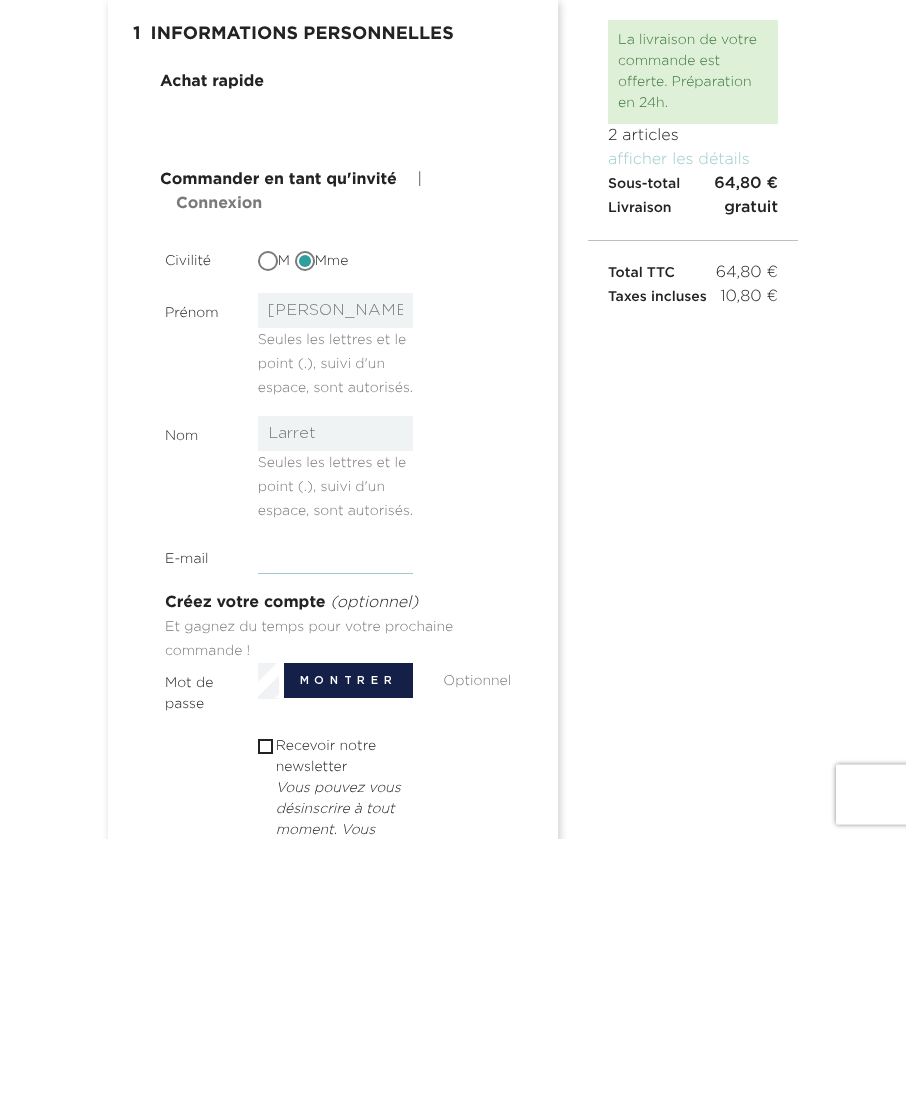 click at bounding box center [336, 810] 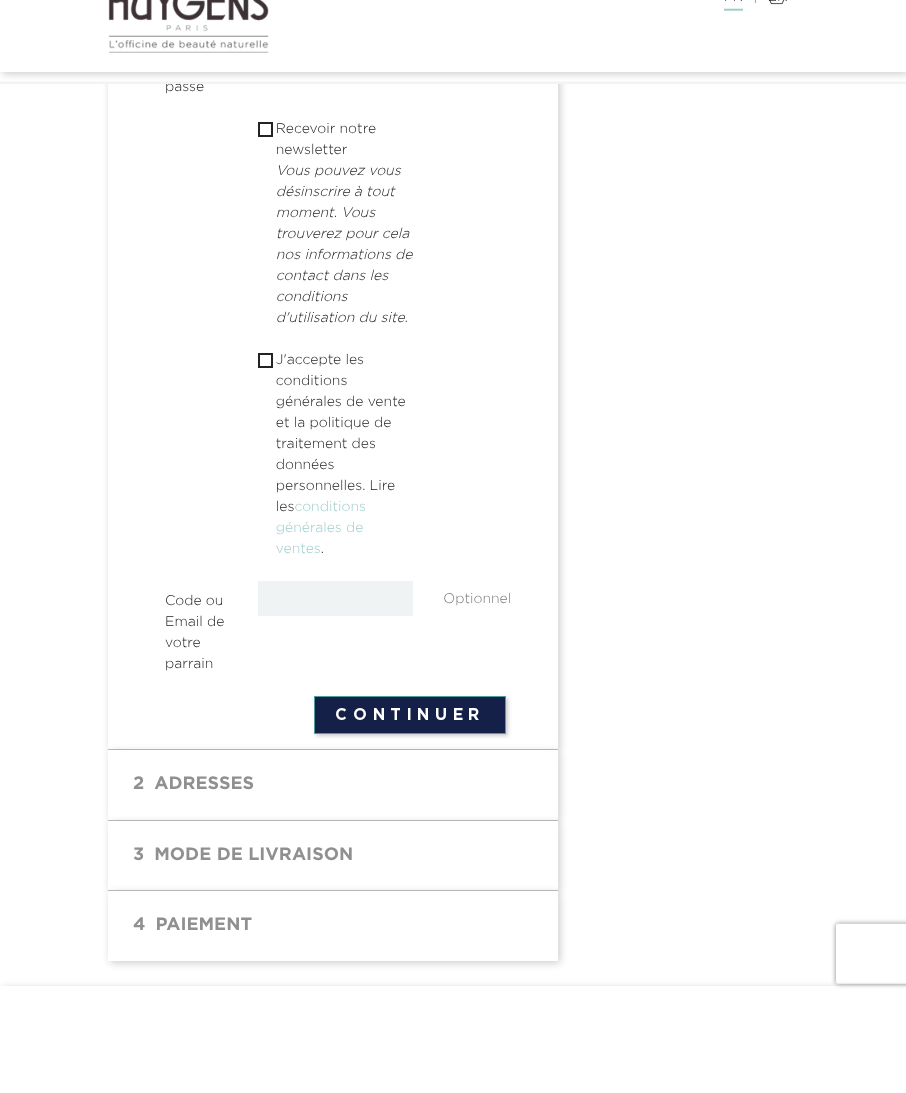 scroll, scrollTop: 817, scrollLeft: 0, axis: vertical 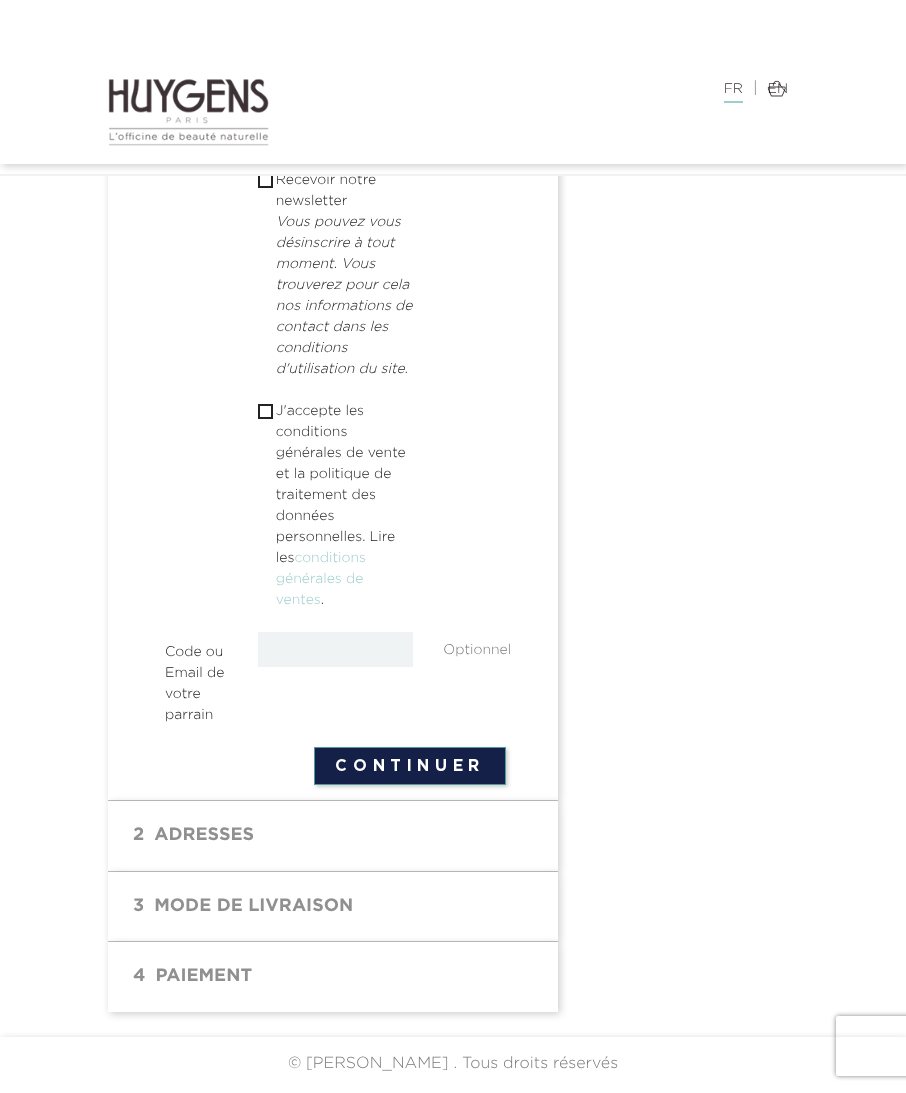 type on "[EMAIL_ADDRESS][DOMAIN_NAME]" 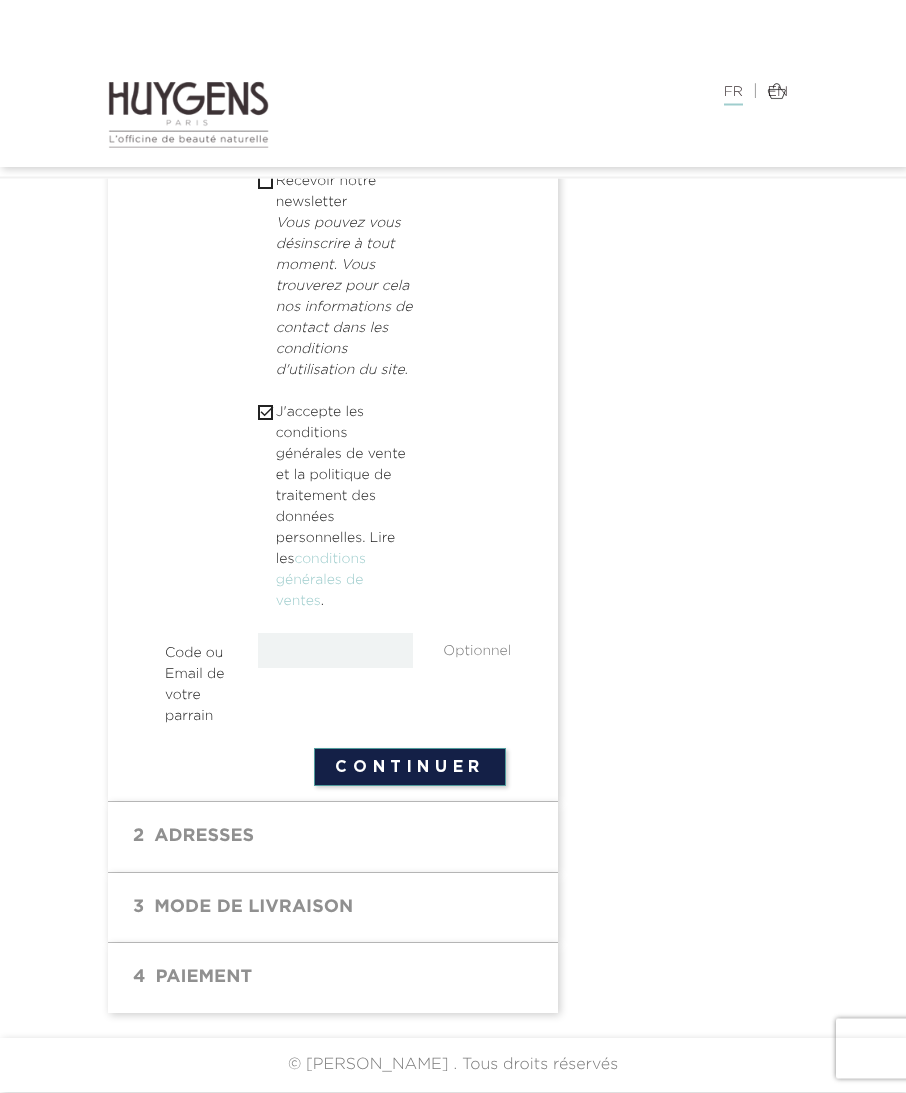 scroll, scrollTop: 887, scrollLeft: 0, axis: vertical 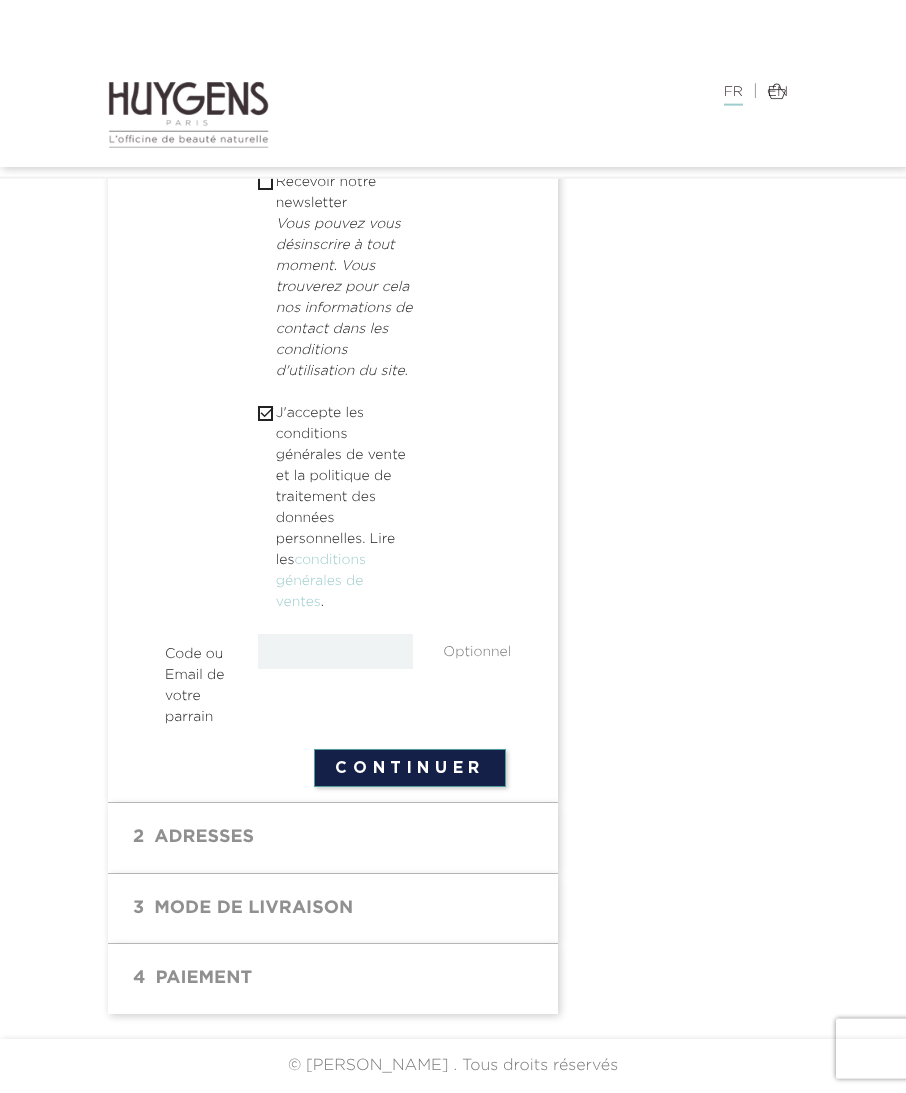 click on "Continuer" at bounding box center [410, 768] 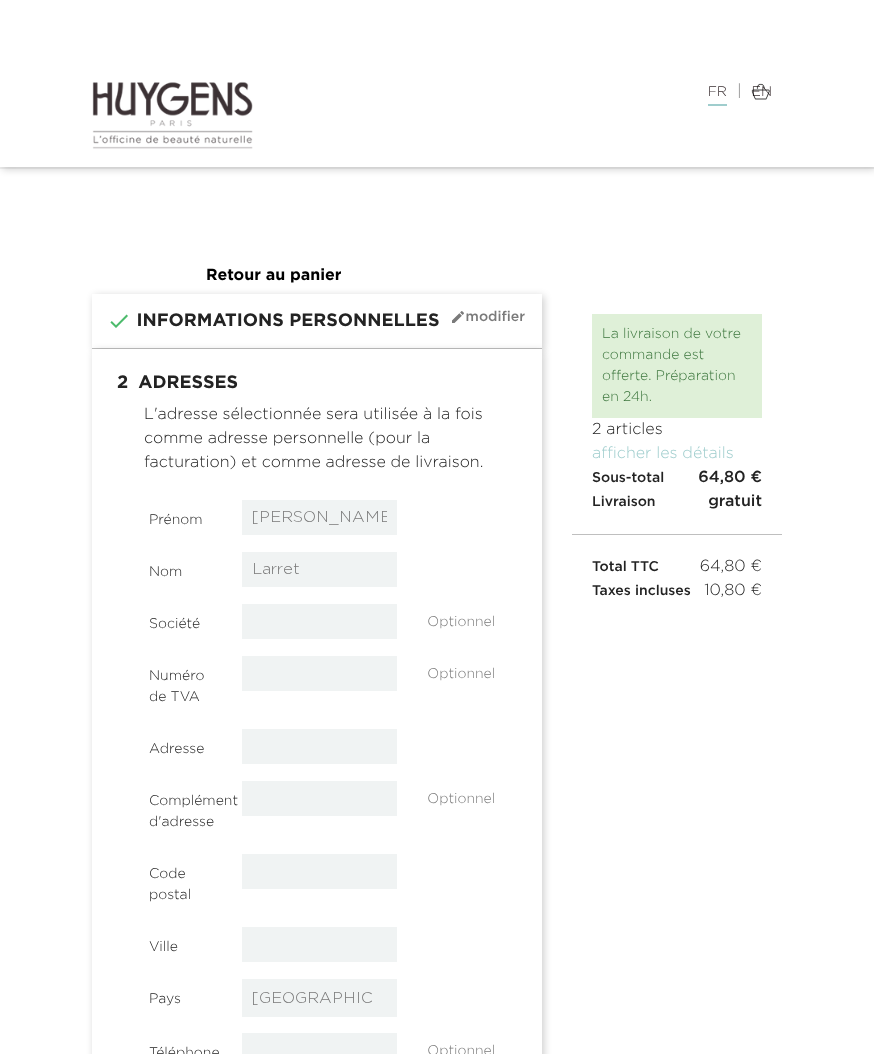 select on "8" 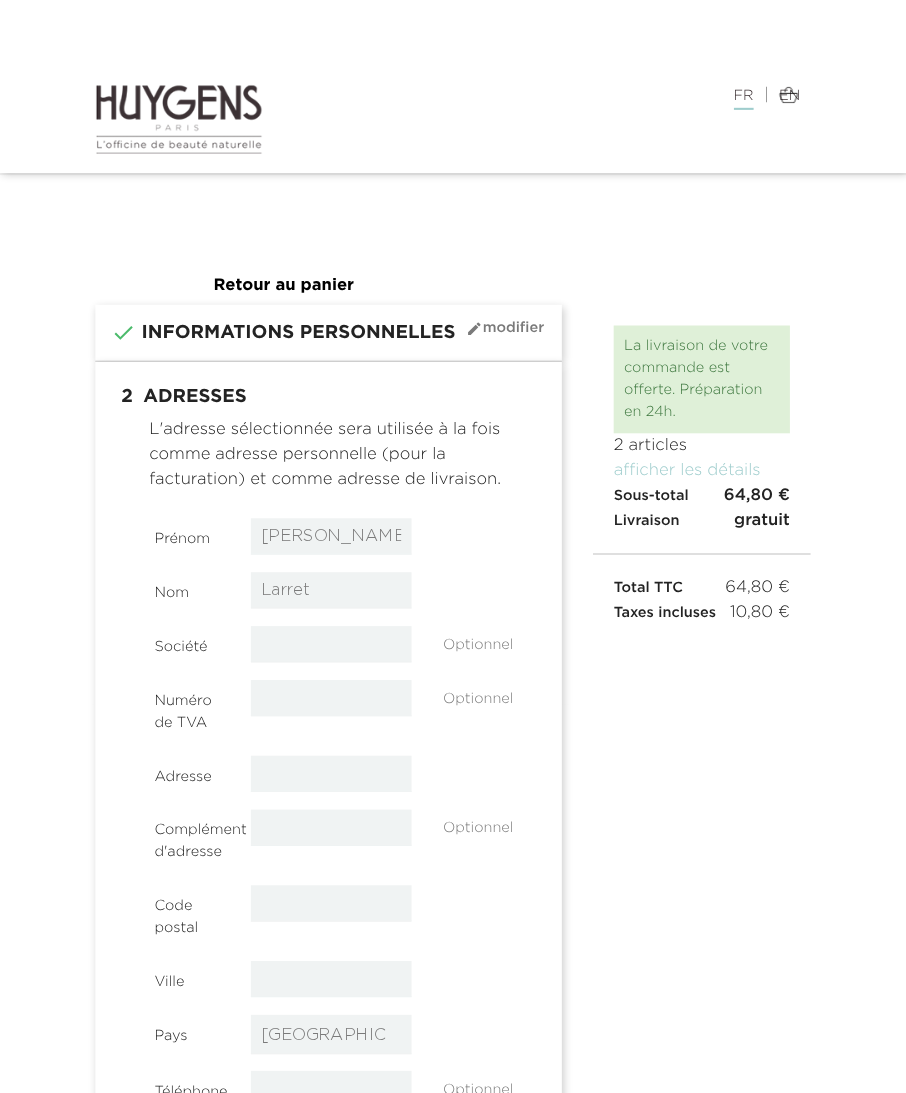scroll, scrollTop: 0, scrollLeft: 0, axis: both 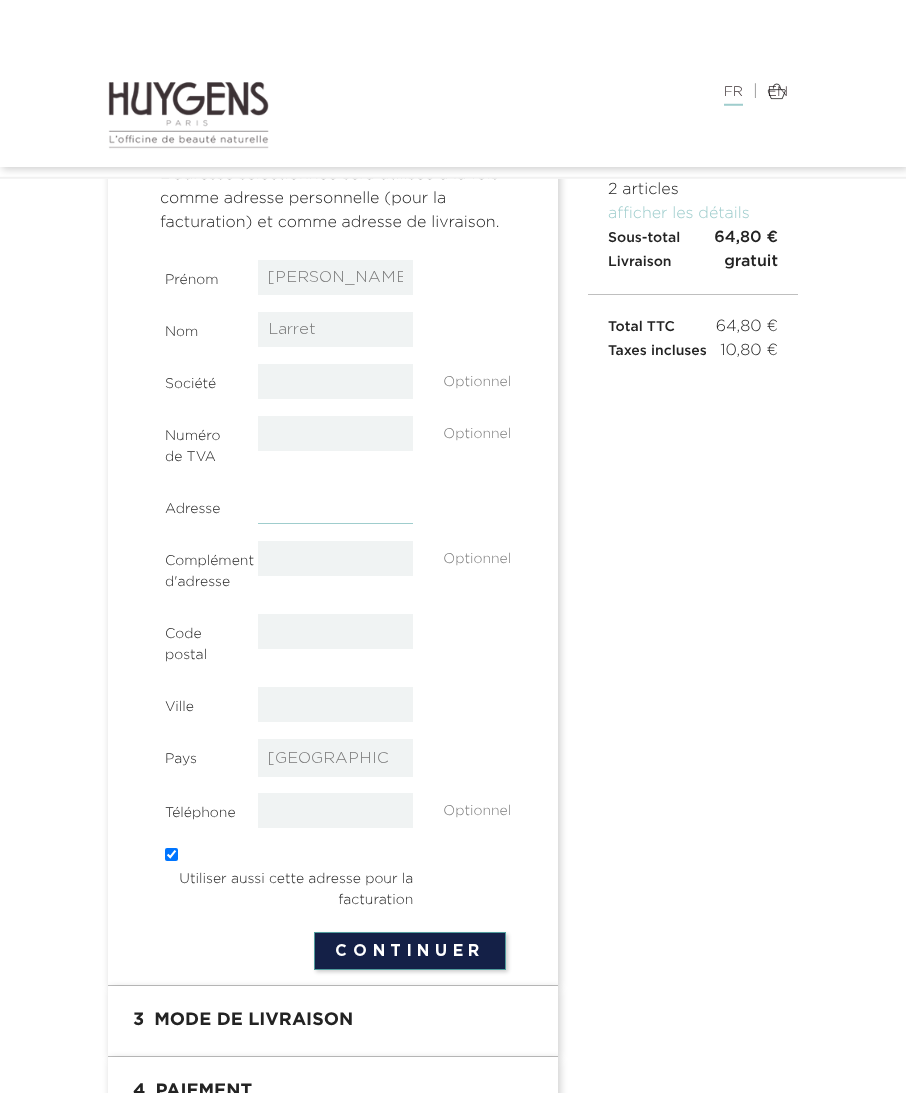 click at bounding box center [336, 506] 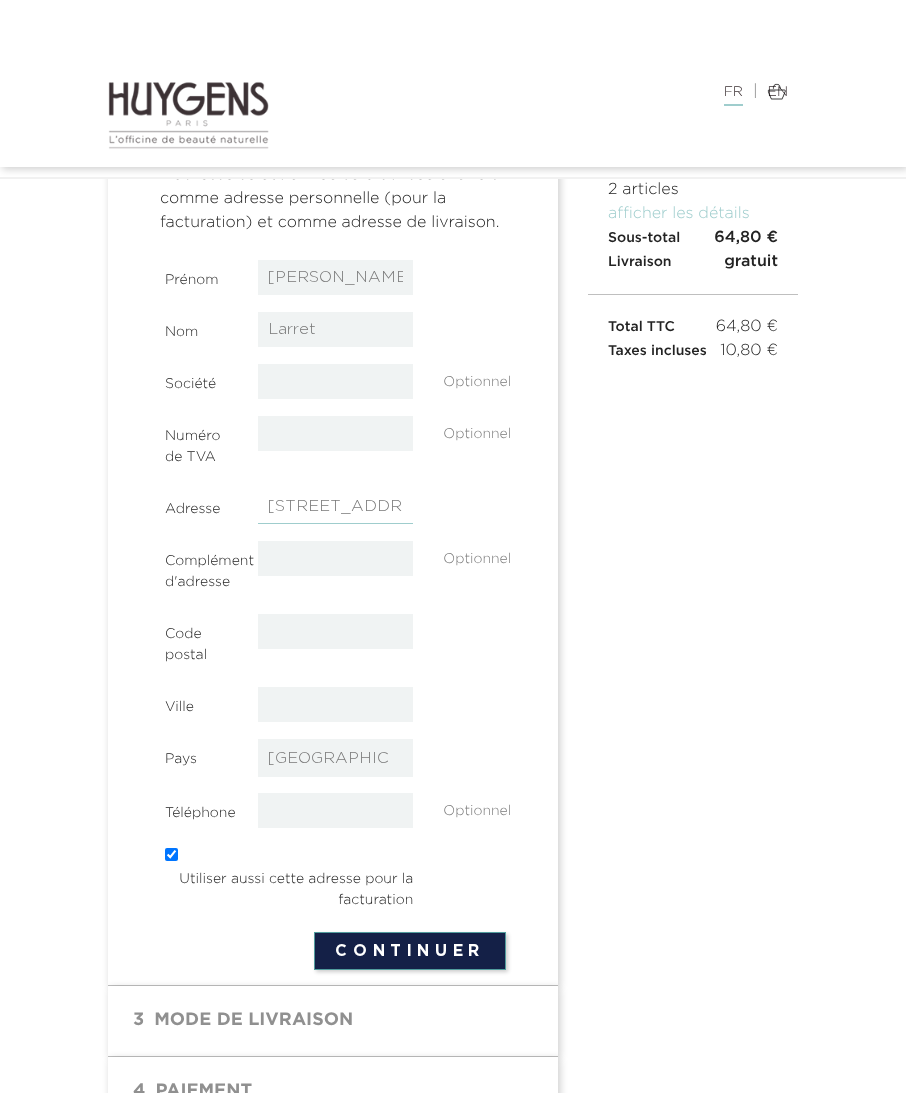 type on "[STREET_ADDRESS]" 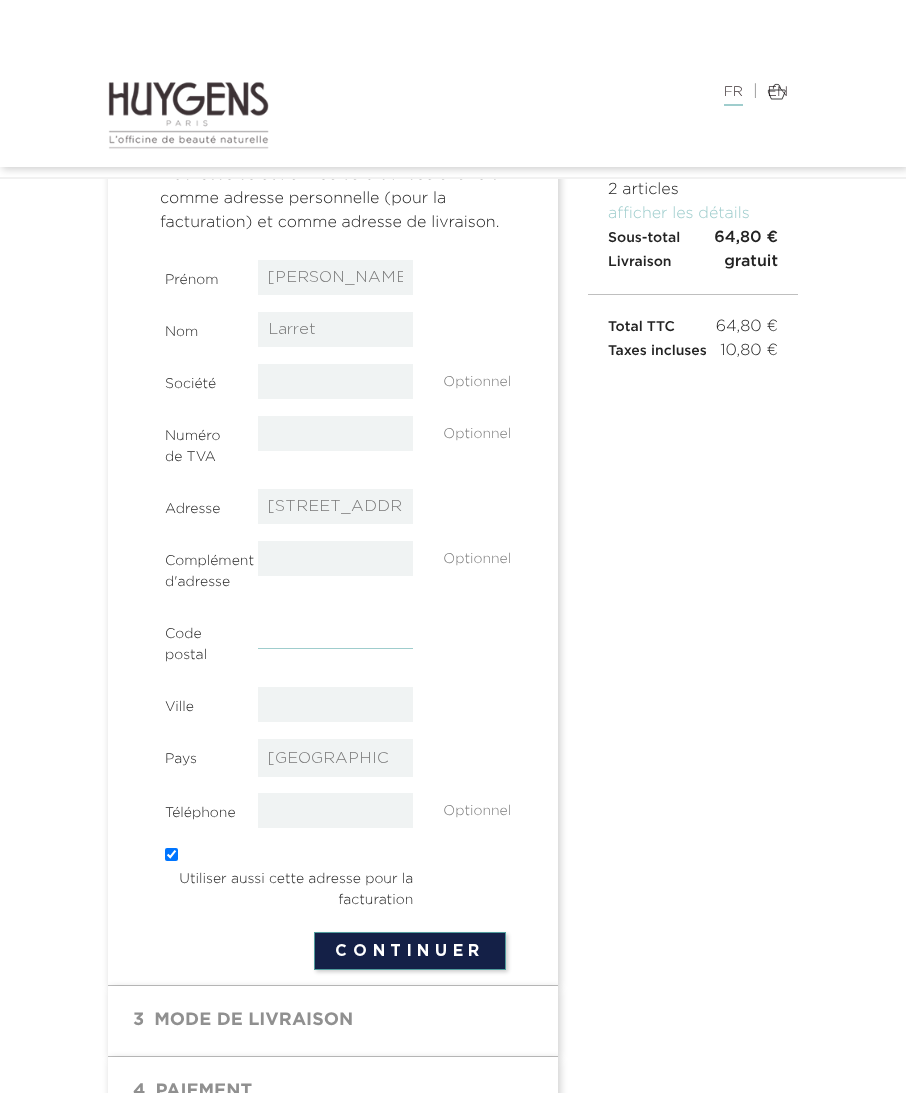 click at bounding box center (336, 631) 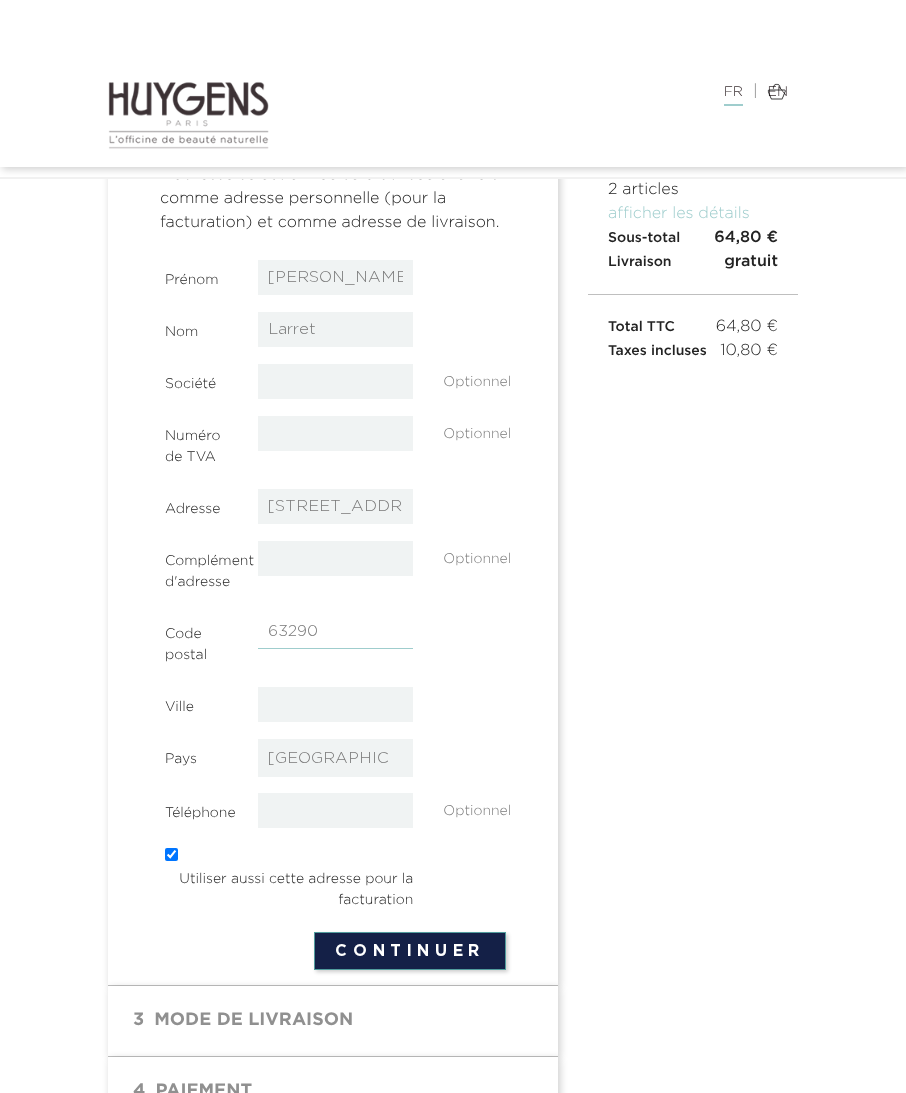 type on "63290" 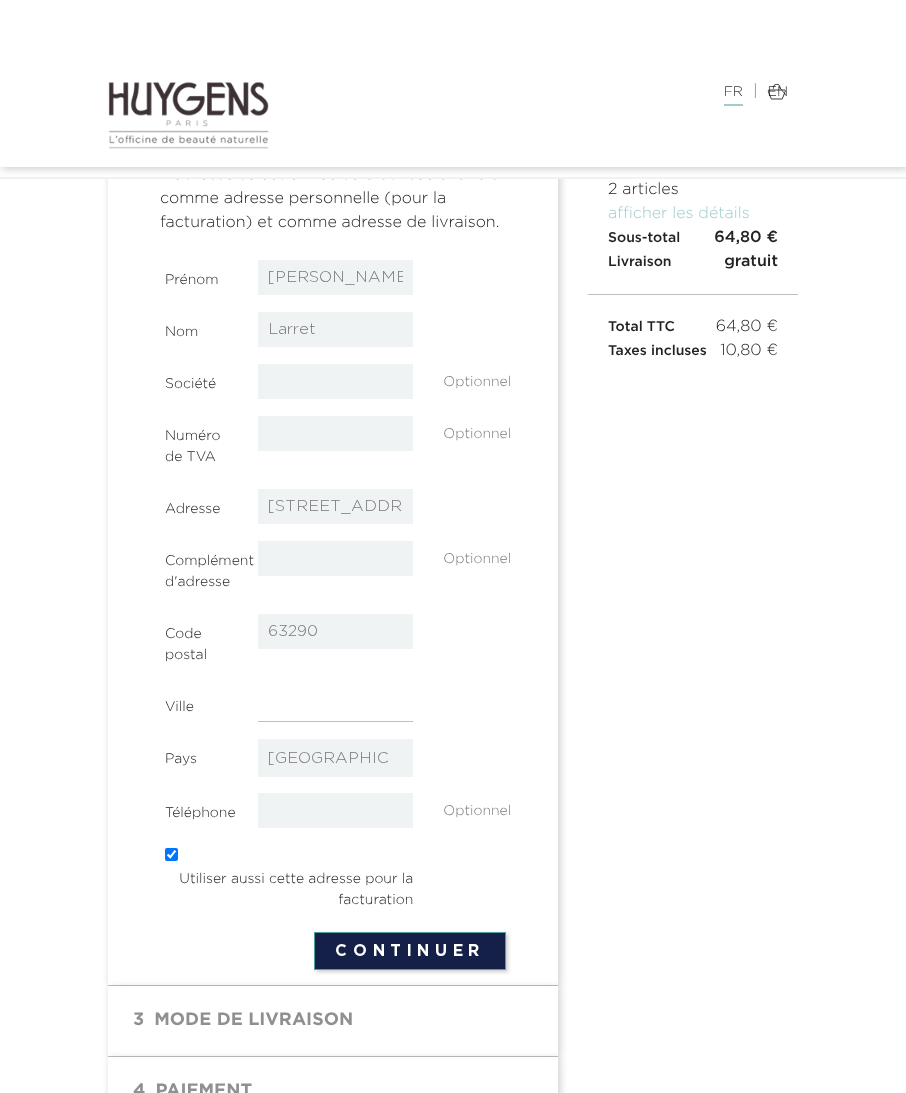 click at bounding box center (336, 704) 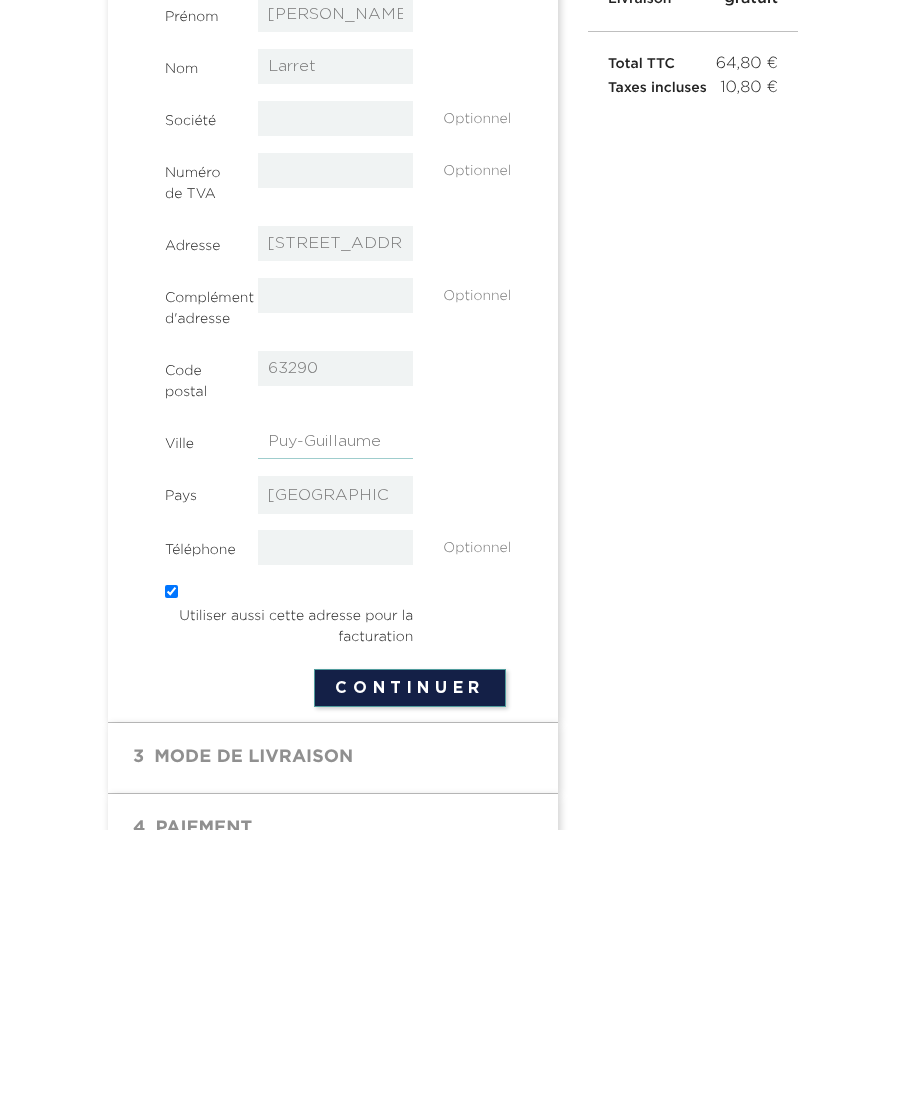 type on "Puy-Guillaume" 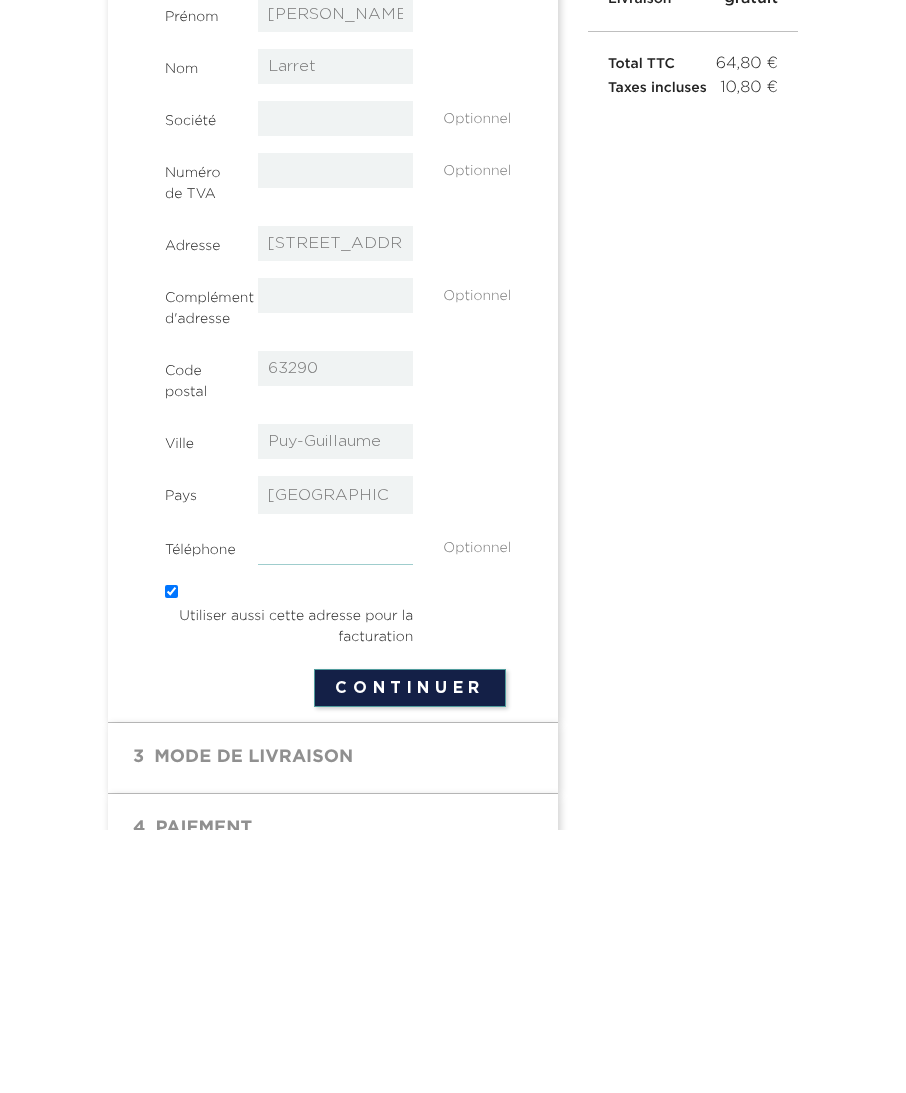 click at bounding box center (336, 810) 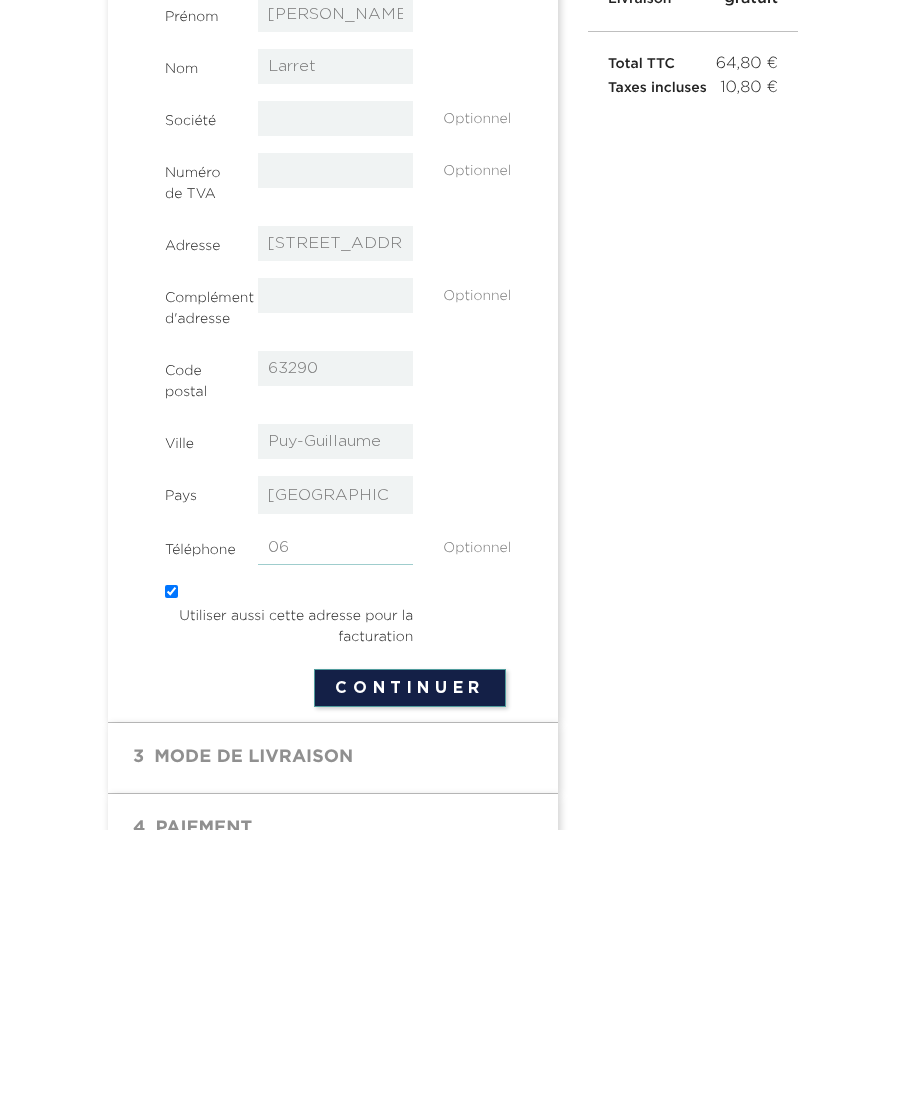 type on "0" 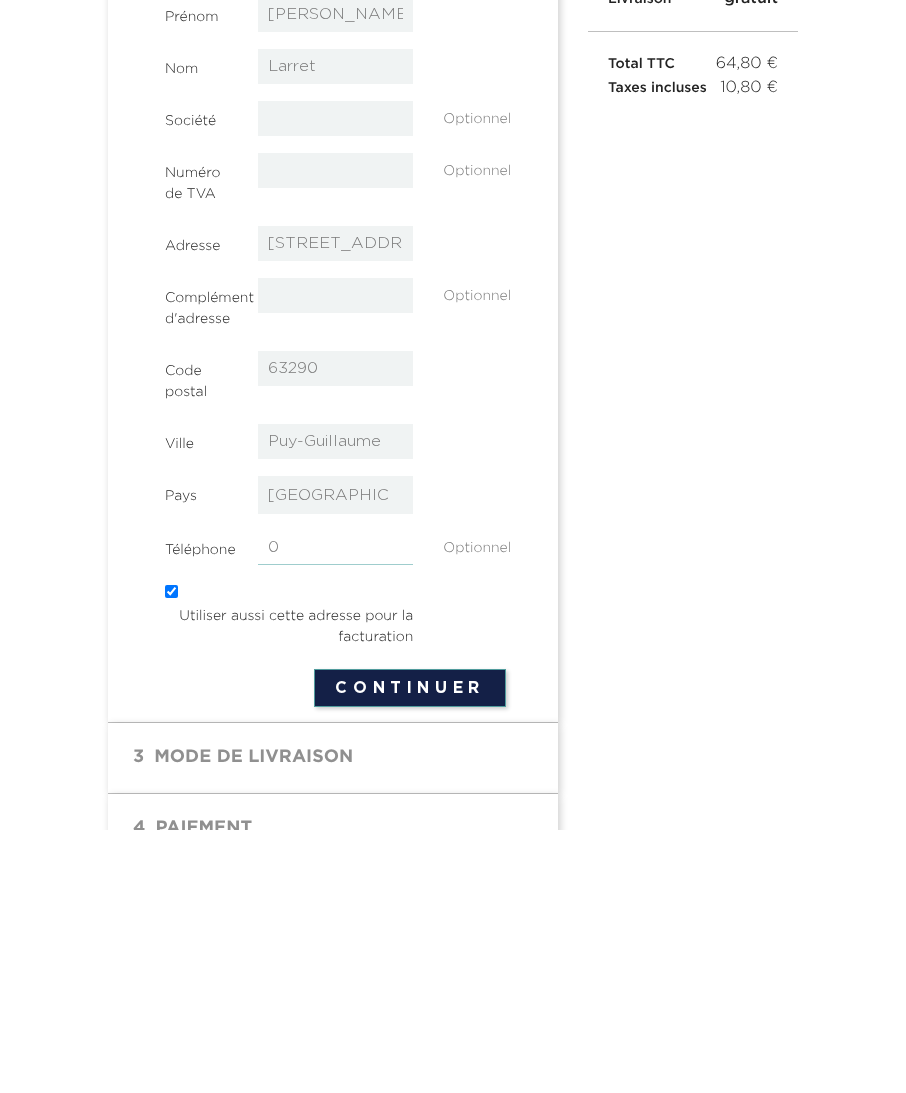 type 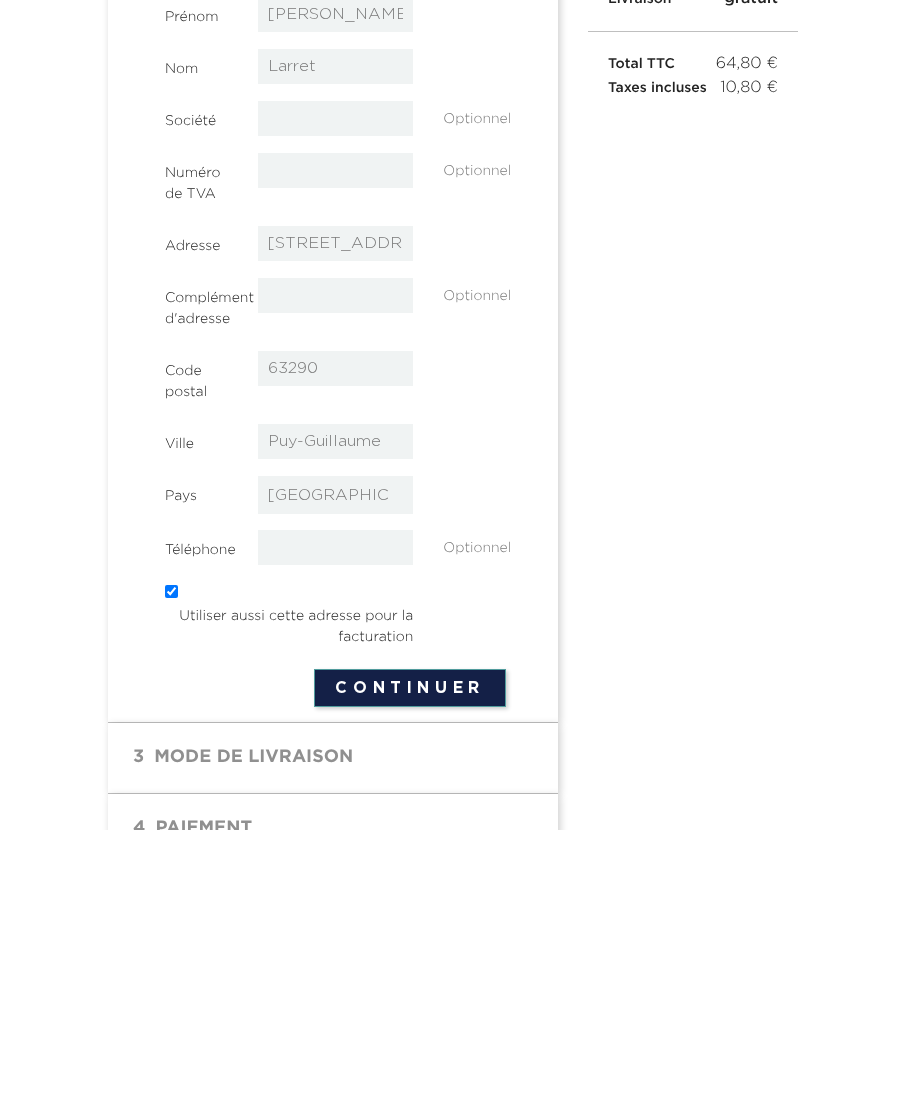 click on "Continuer" at bounding box center (410, 951) 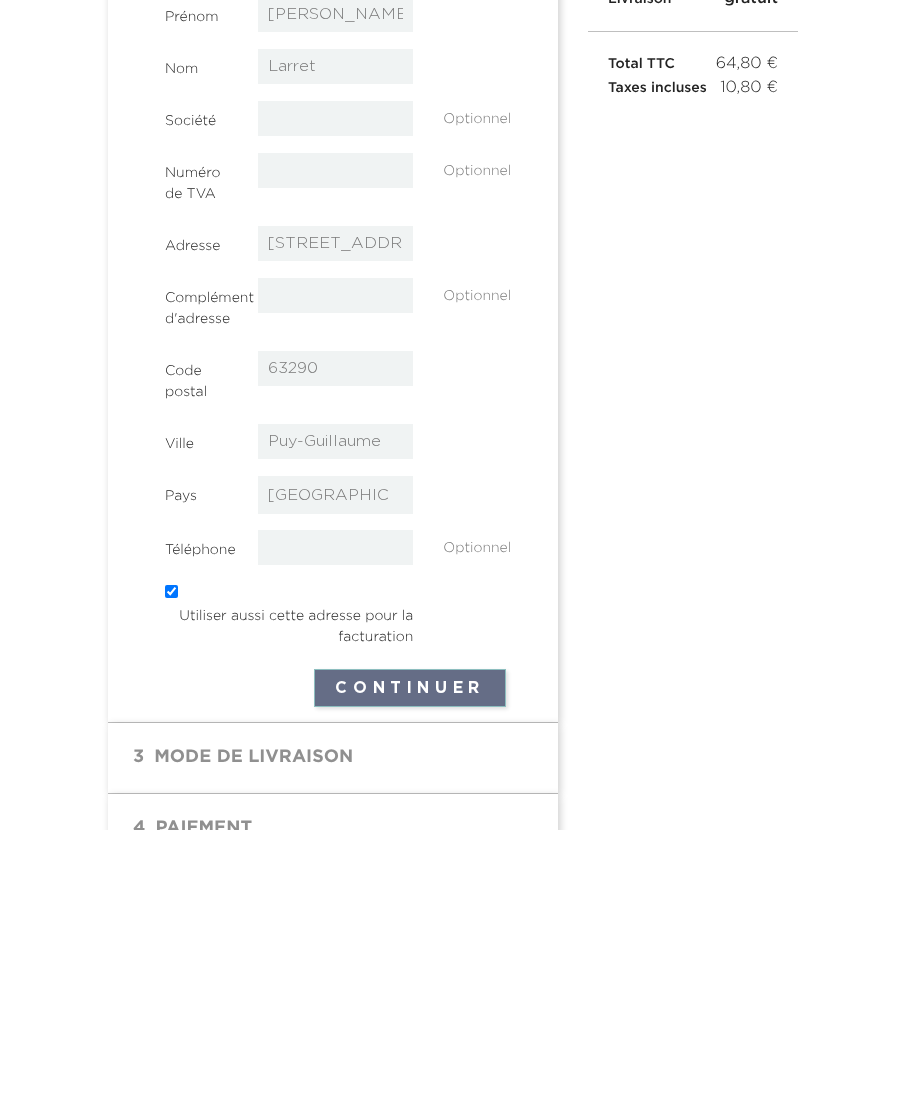 scroll, scrollTop: 253, scrollLeft: 0, axis: vertical 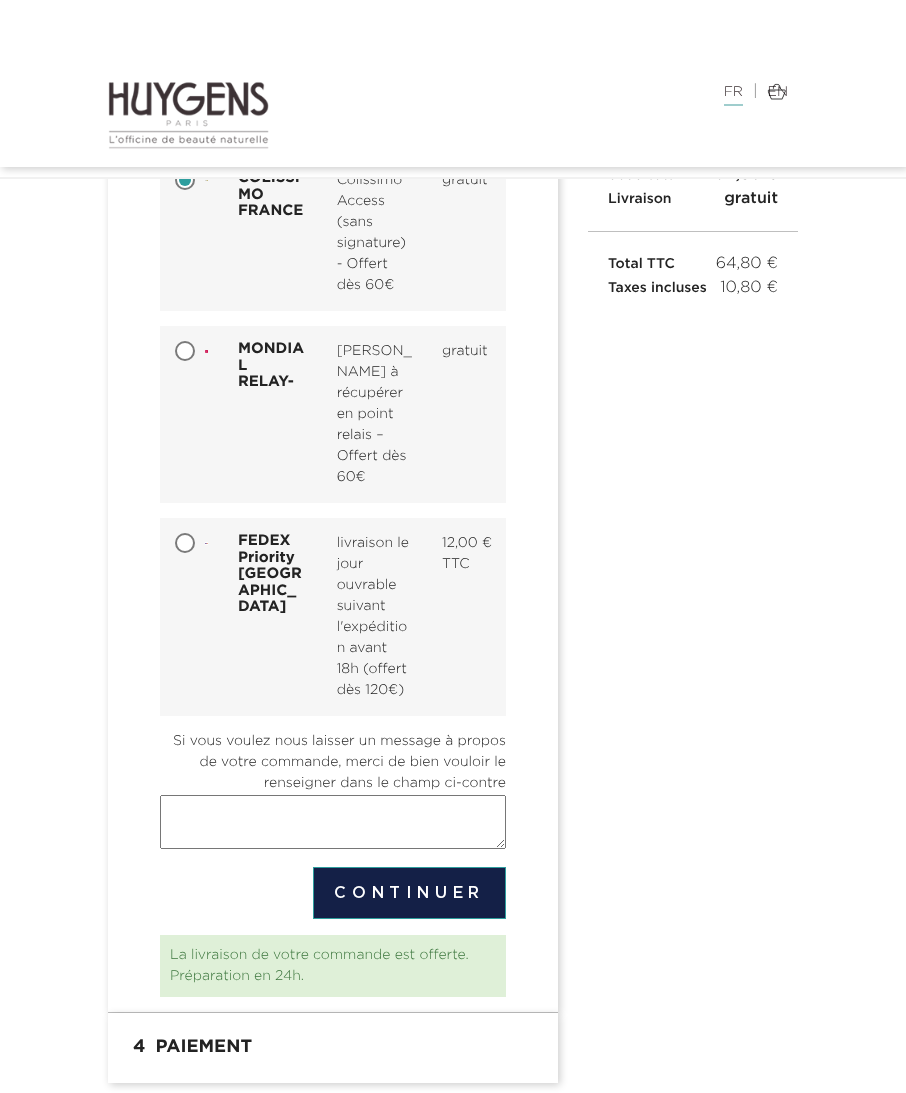 click on "Continuer" at bounding box center [409, 893] 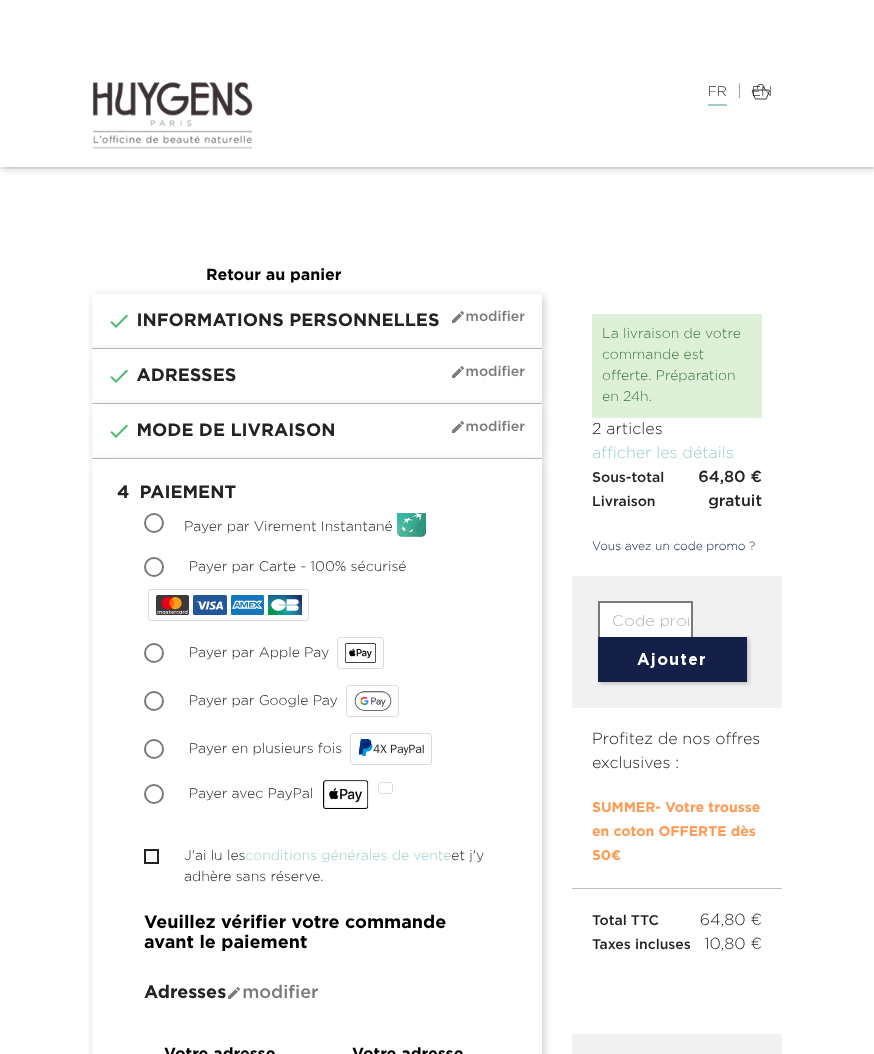scroll, scrollTop: 0, scrollLeft: 0, axis: both 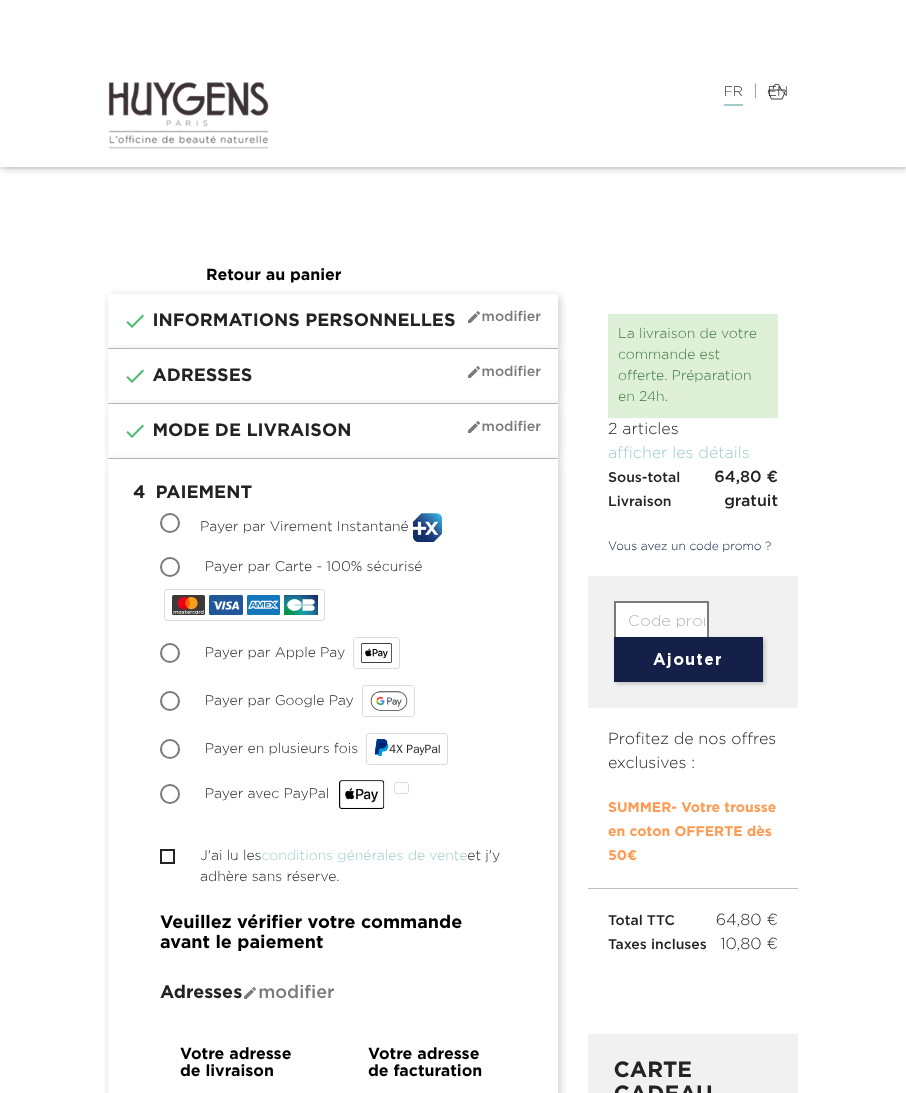 click on "Payer par Carte - 100% sécurisé" at bounding box center [172, 569] 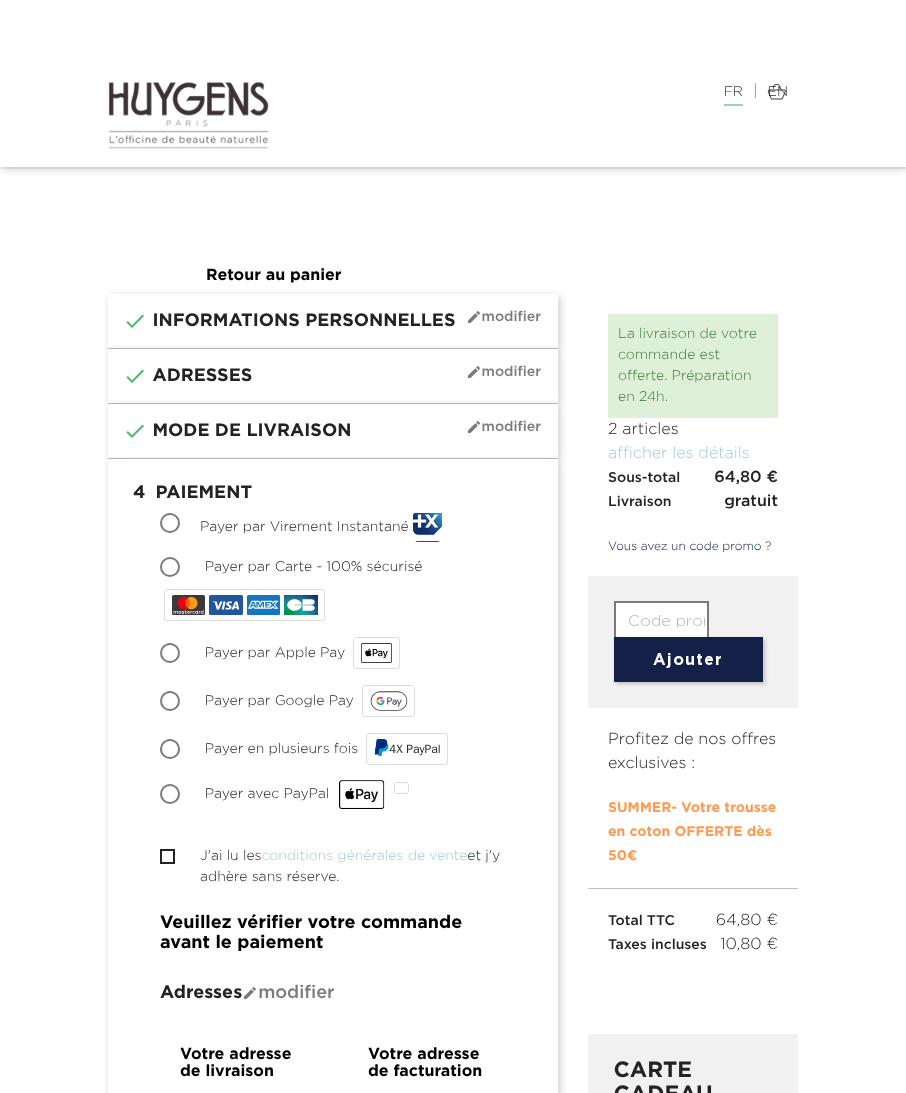 radio on "true" 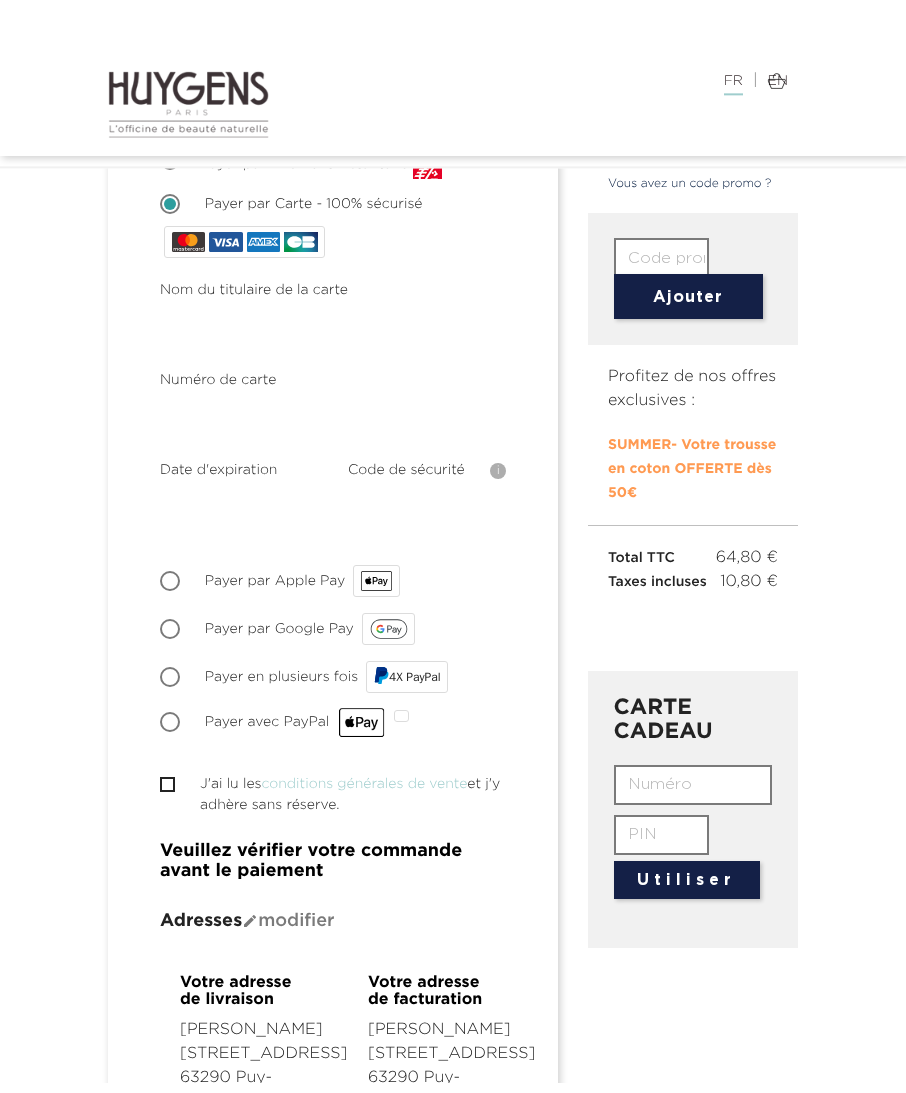 scroll, scrollTop: 329, scrollLeft: 0, axis: vertical 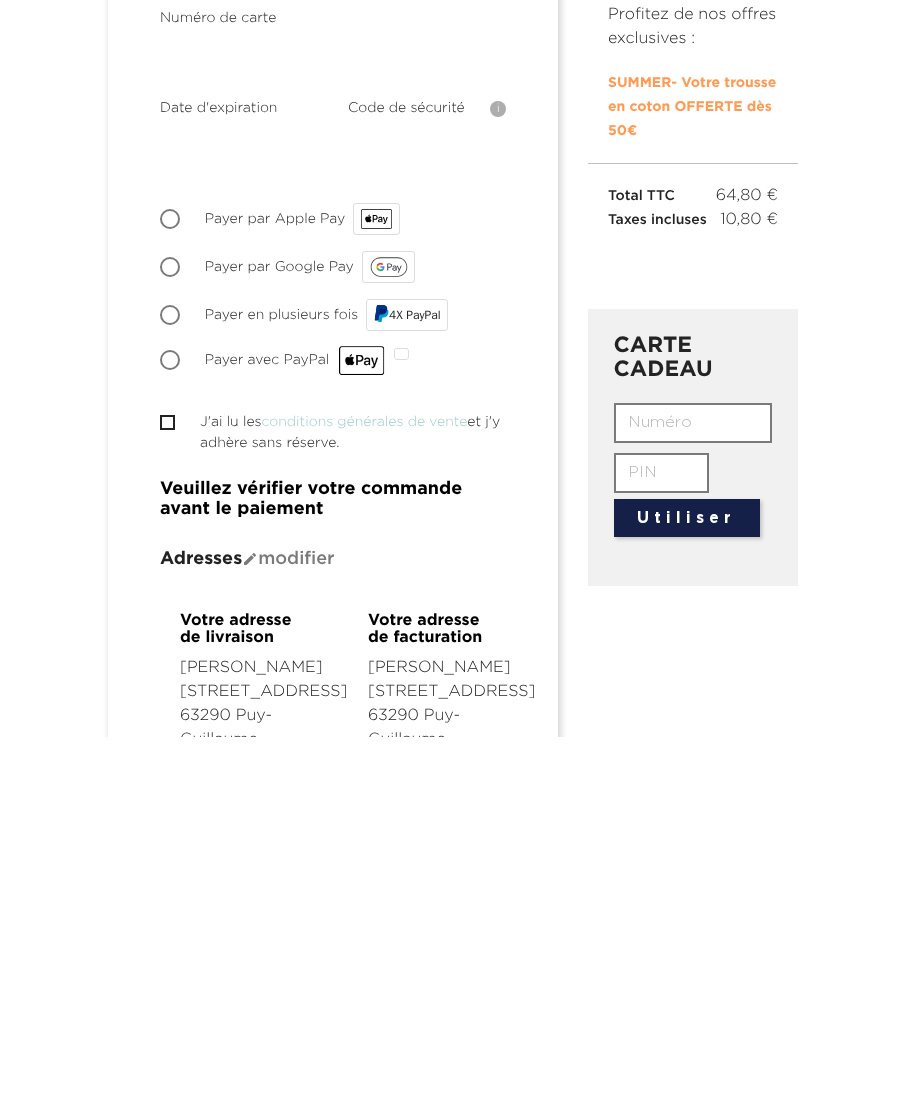 click on "
J'ai lu les  conditions générales de vente  et j'y adhère sans réserve." at bounding box center (333, 789) 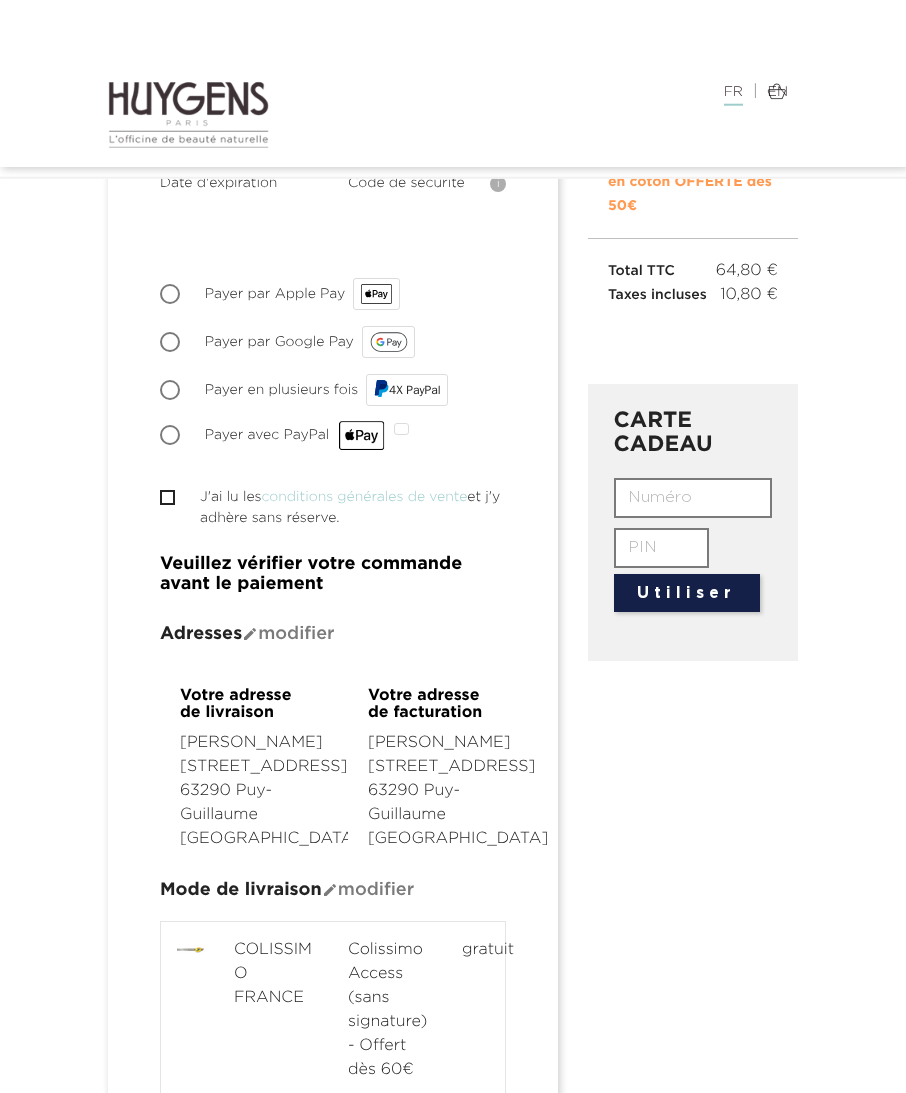 scroll, scrollTop: 605, scrollLeft: 0, axis: vertical 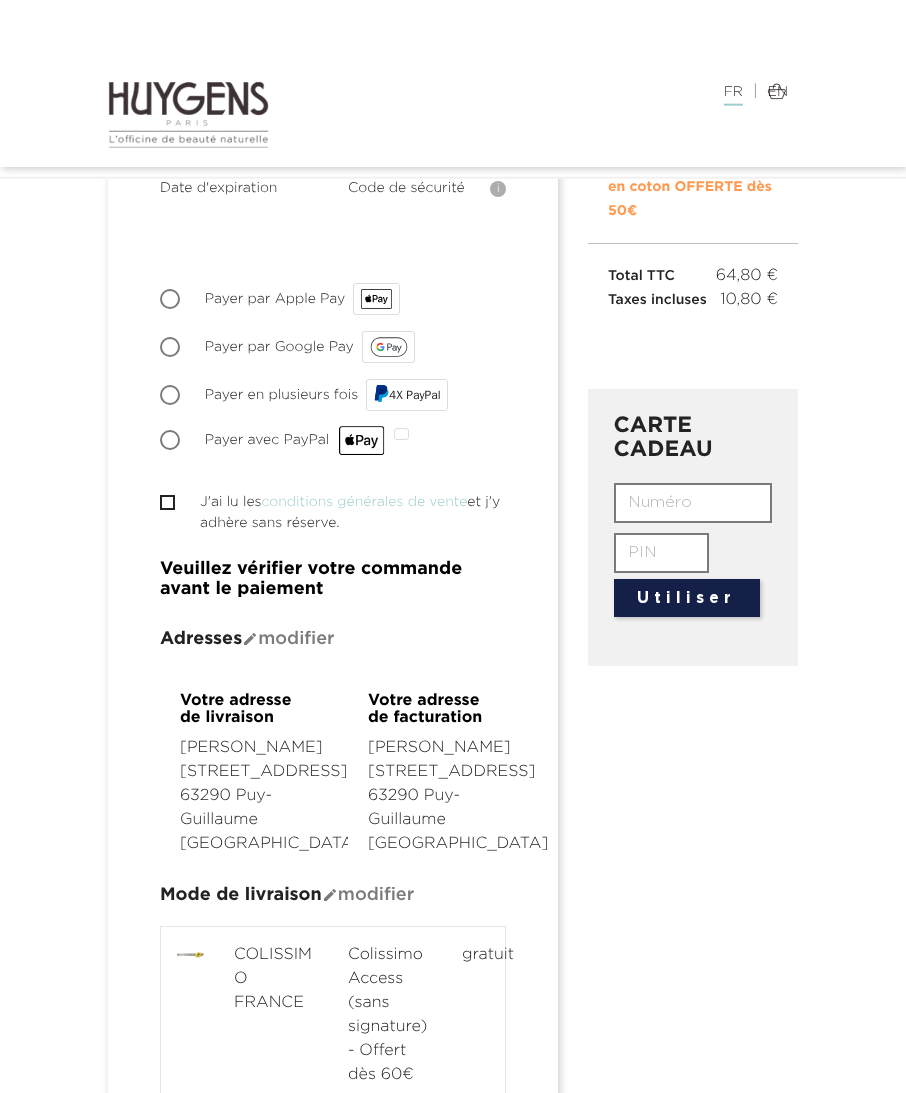 click on "J'ai lu les  conditions générales de vente  et j'y adhère sans réserve." at bounding box center (166, 502) 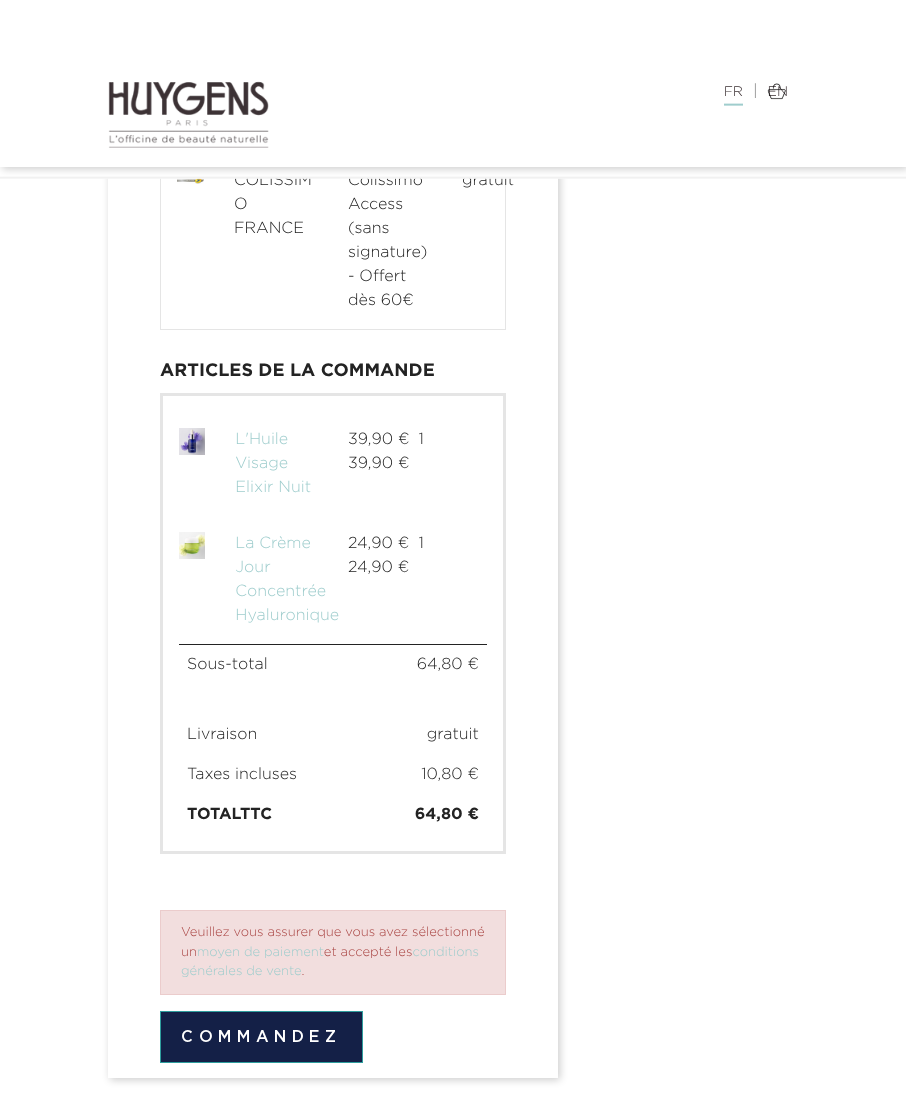 scroll, scrollTop: 1379, scrollLeft: 0, axis: vertical 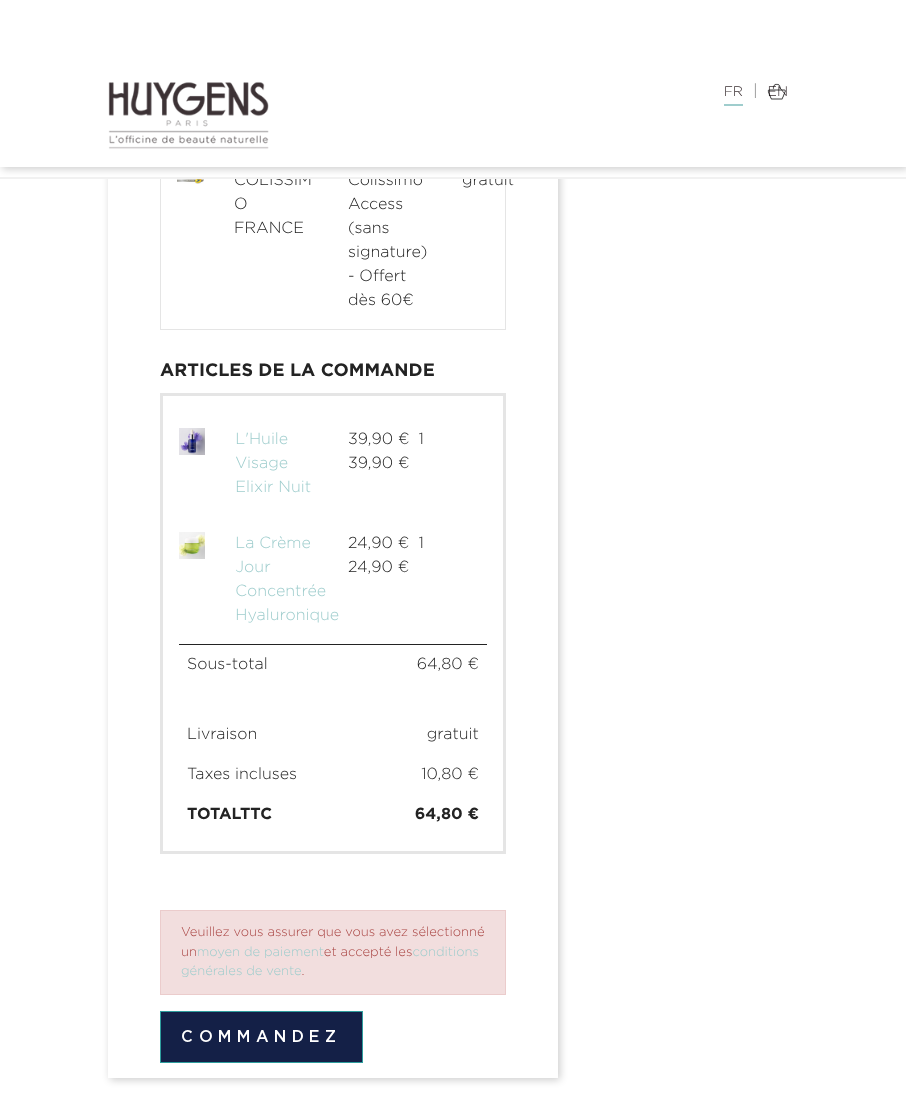 click on "Commandez" at bounding box center (261, 1037) 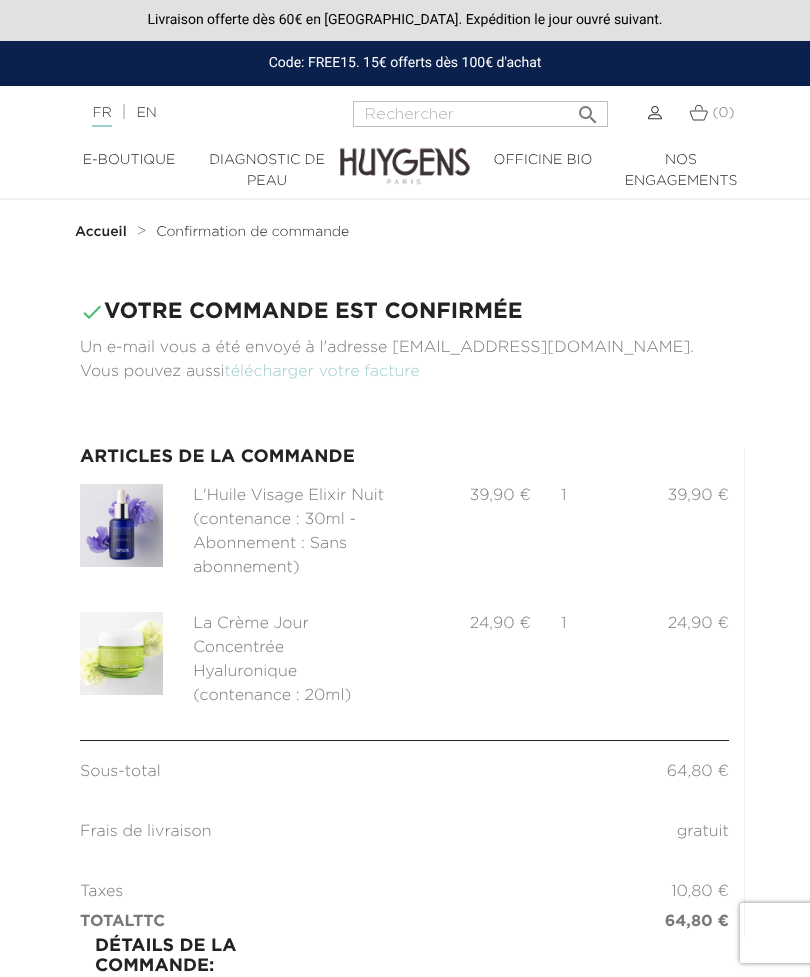 scroll, scrollTop: 0, scrollLeft: 0, axis: both 